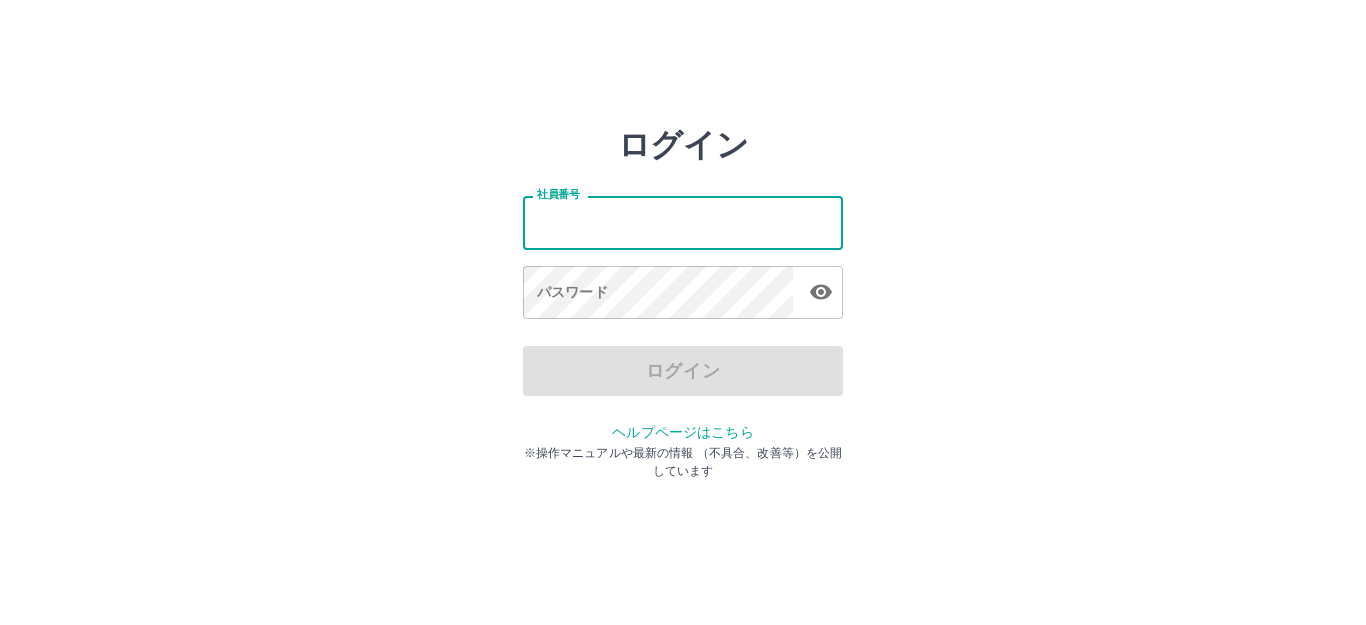 scroll, scrollTop: 0, scrollLeft: 0, axis: both 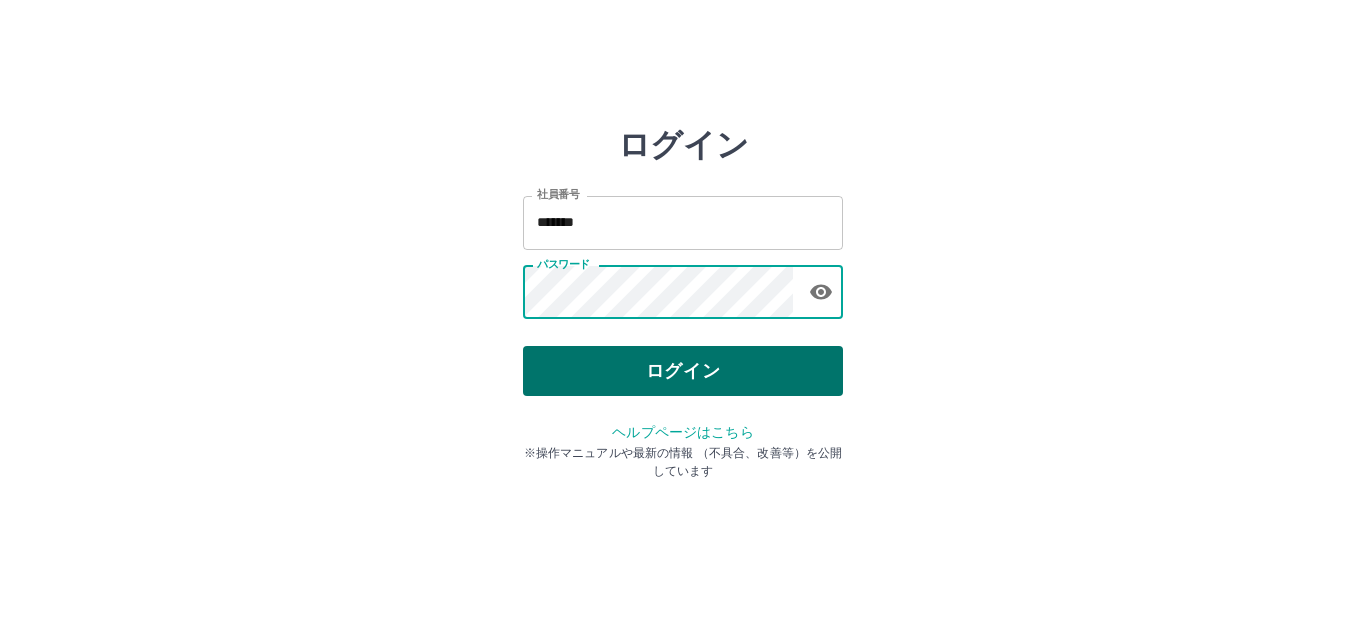 click on "ログイン" at bounding box center (683, 371) 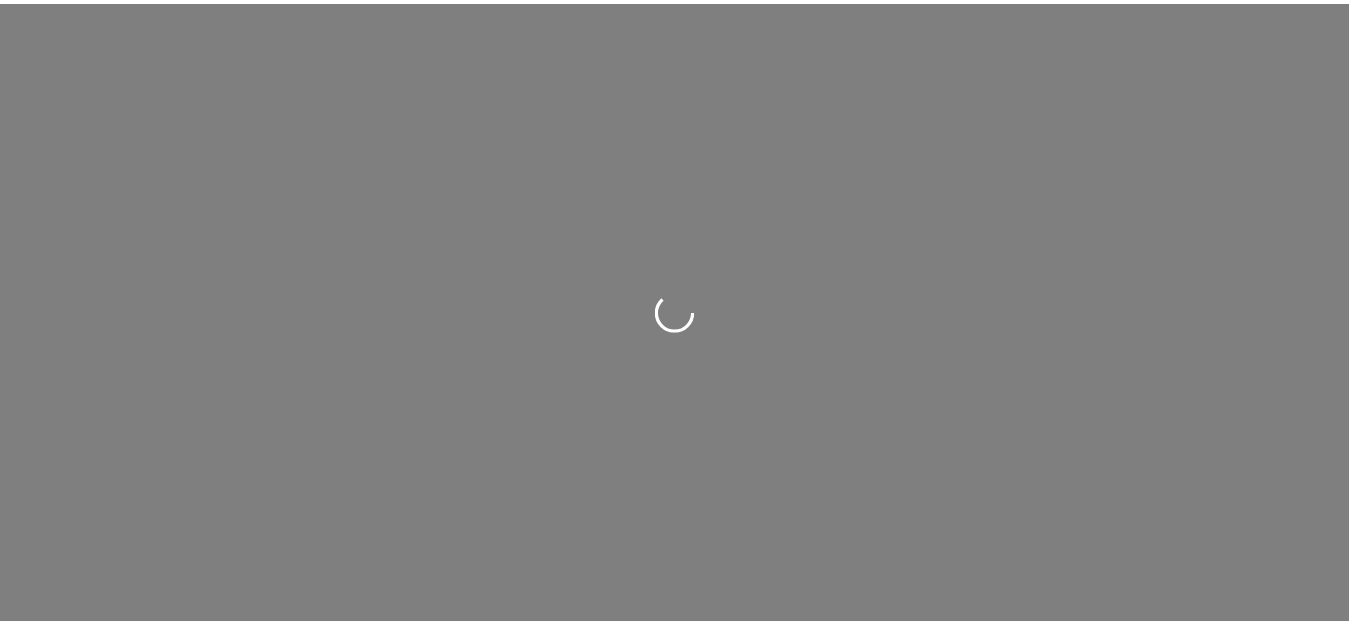 scroll, scrollTop: 0, scrollLeft: 0, axis: both 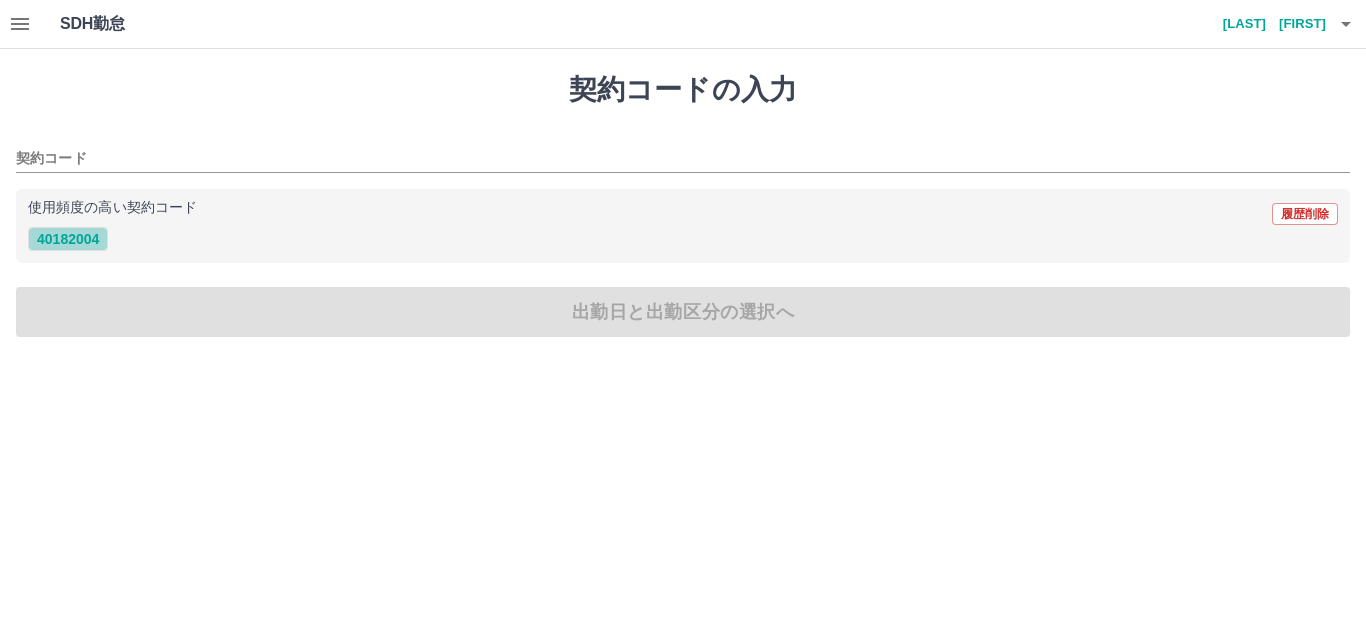 click on "40182004" at bounding box center (68, 239) 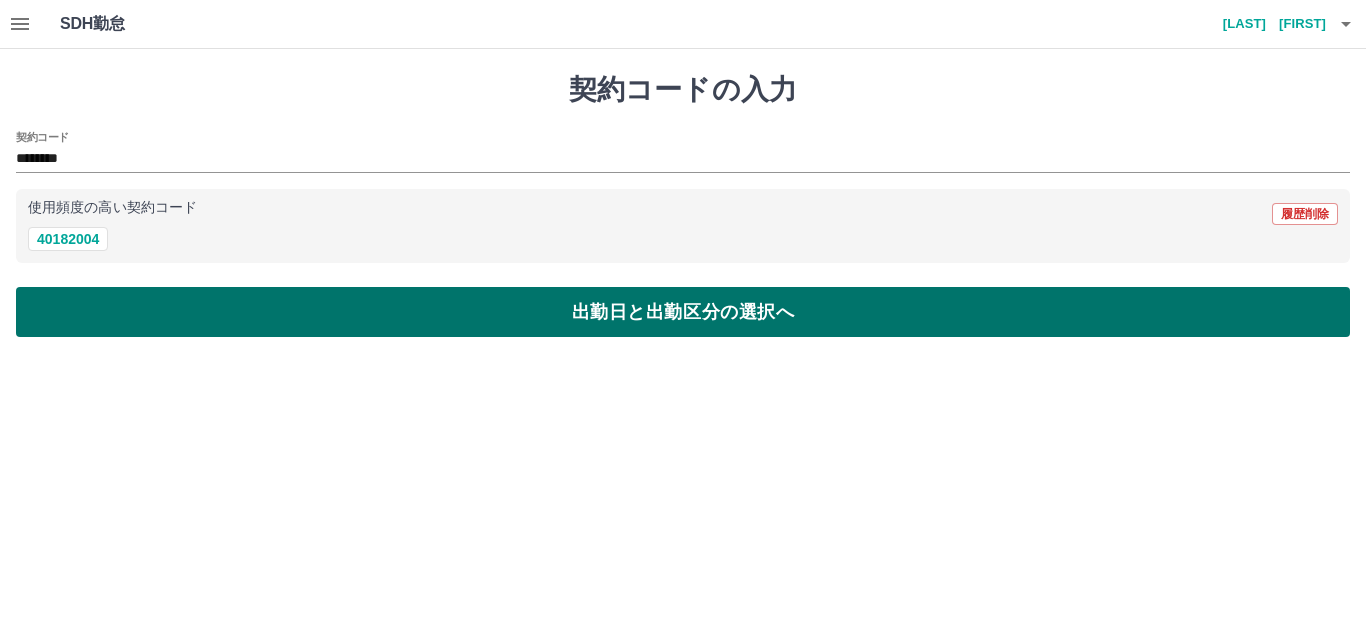 click on "出勤日と出勤区分の選択へ" at bounding box center [683, 312] 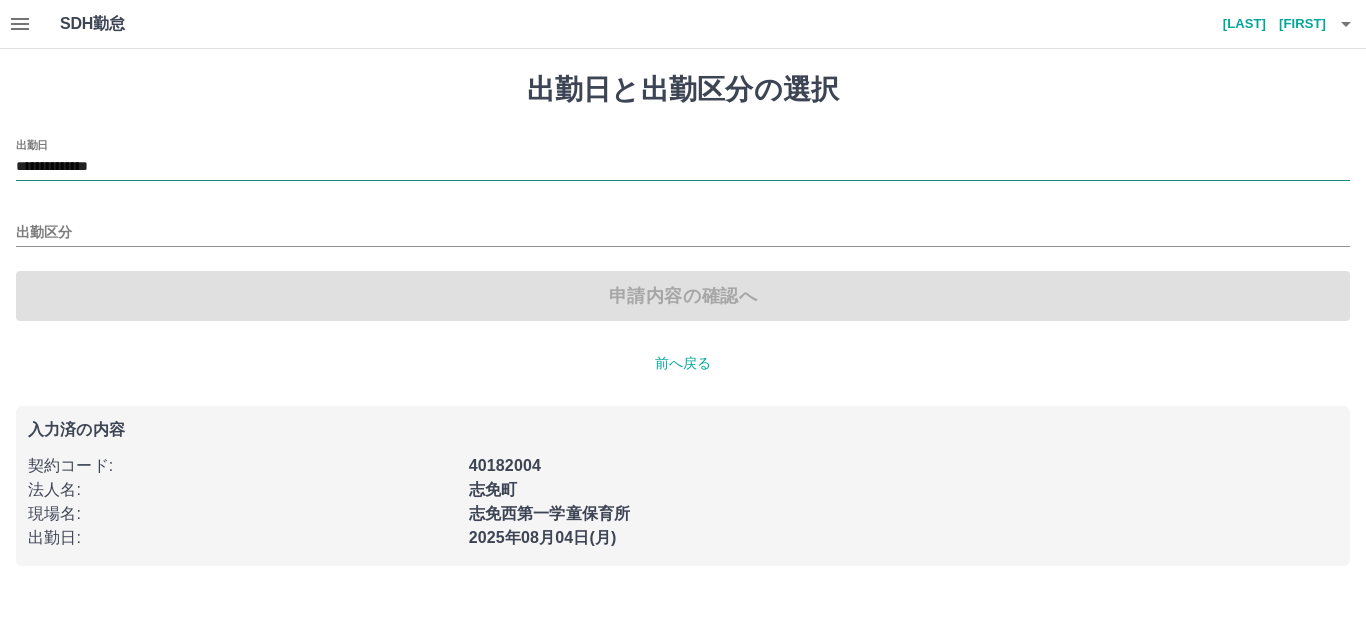 click on "**********" at bounding box center (683, 167) 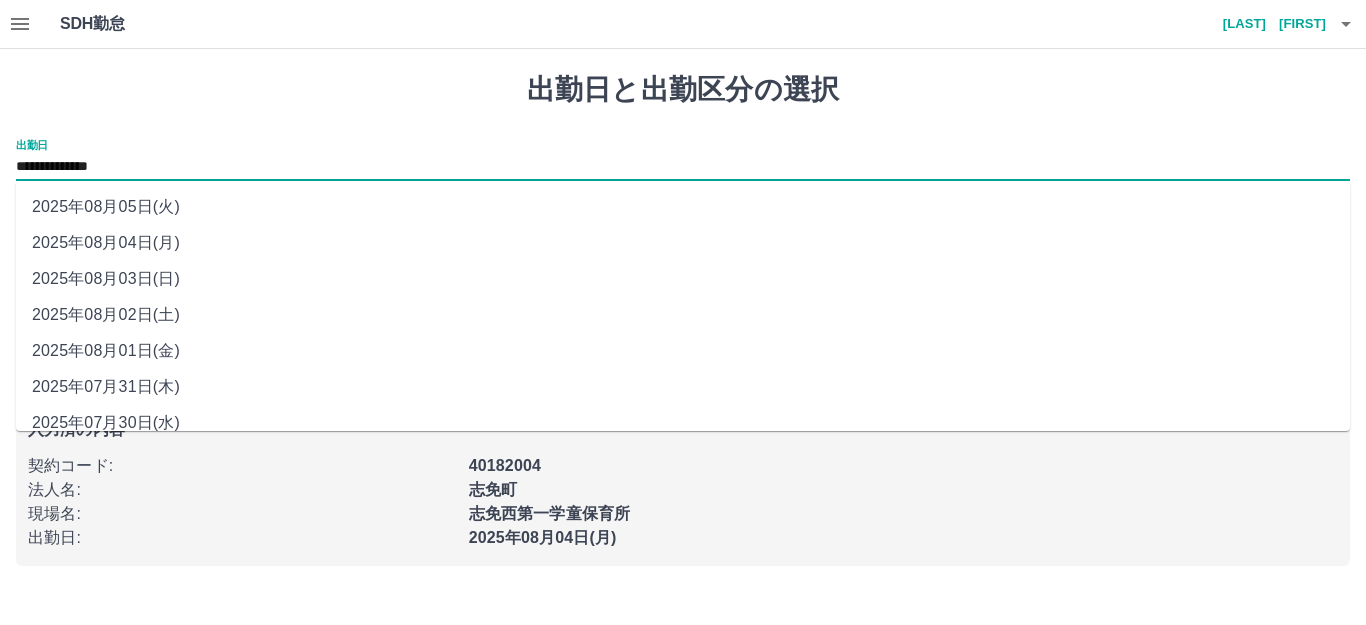 click on "2025年08月02日(土)" at bounding box center (683, 315) 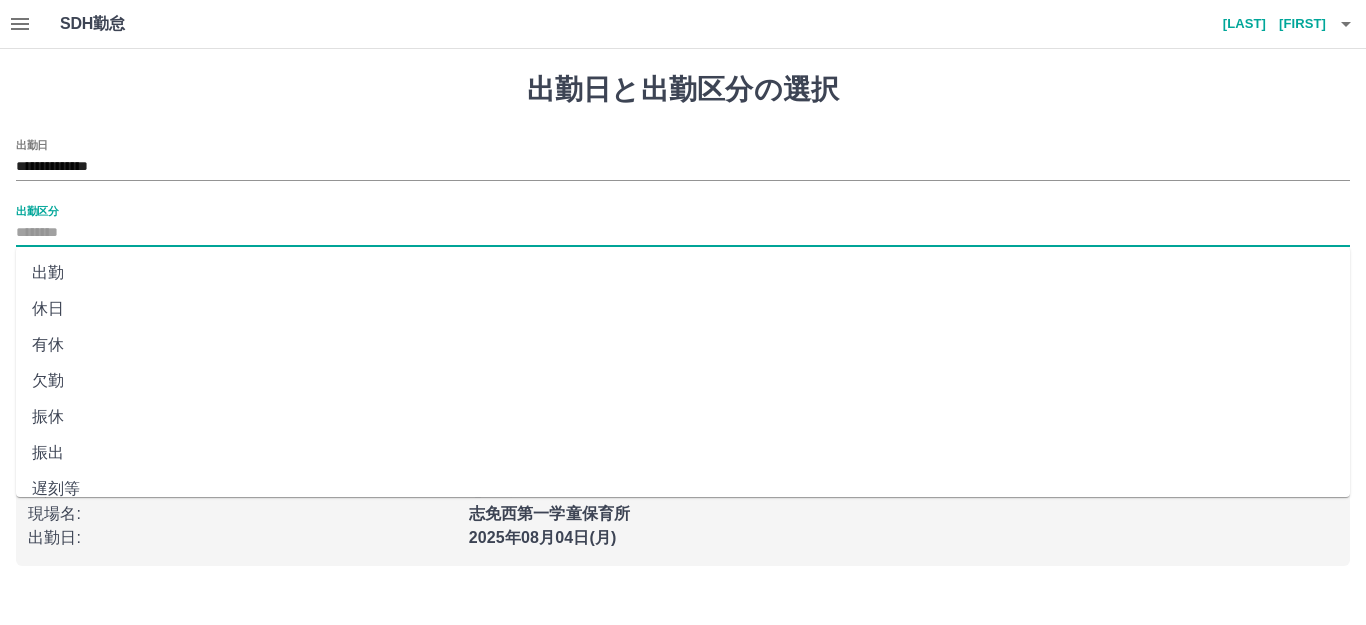 click on "出勤区分" at bounding box center [683, 233] 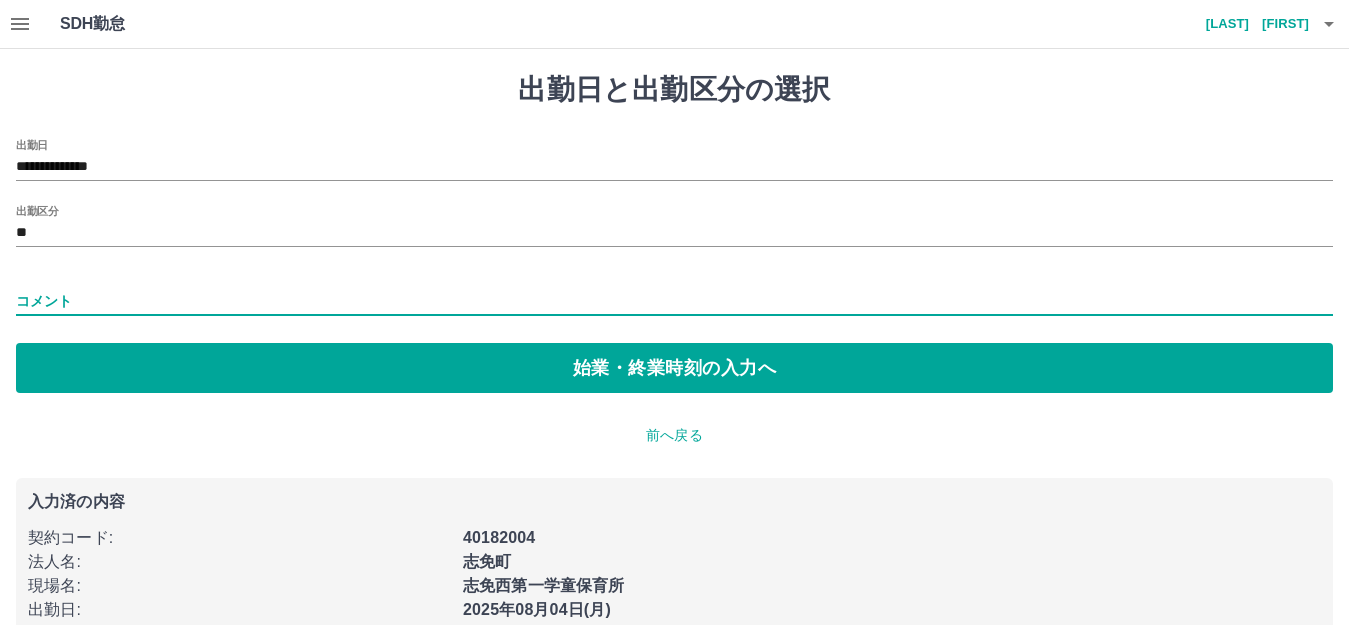 click on "コメント" at bounding box center (674, 301) 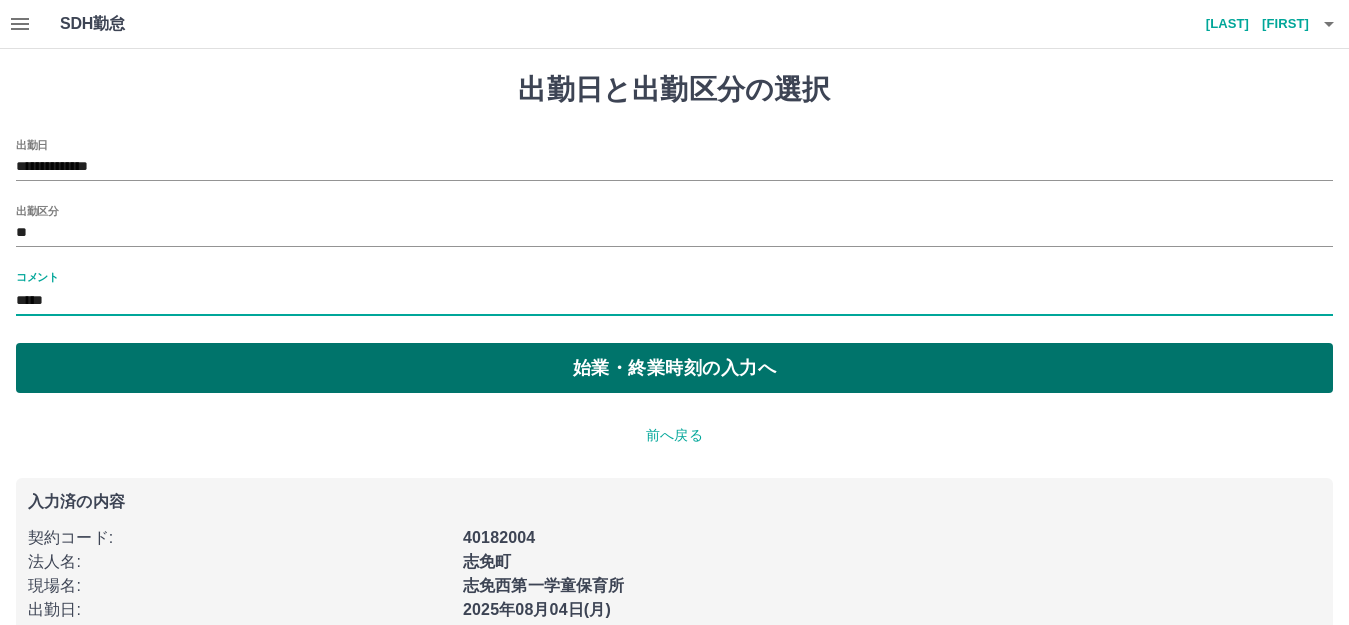 type on "*****" 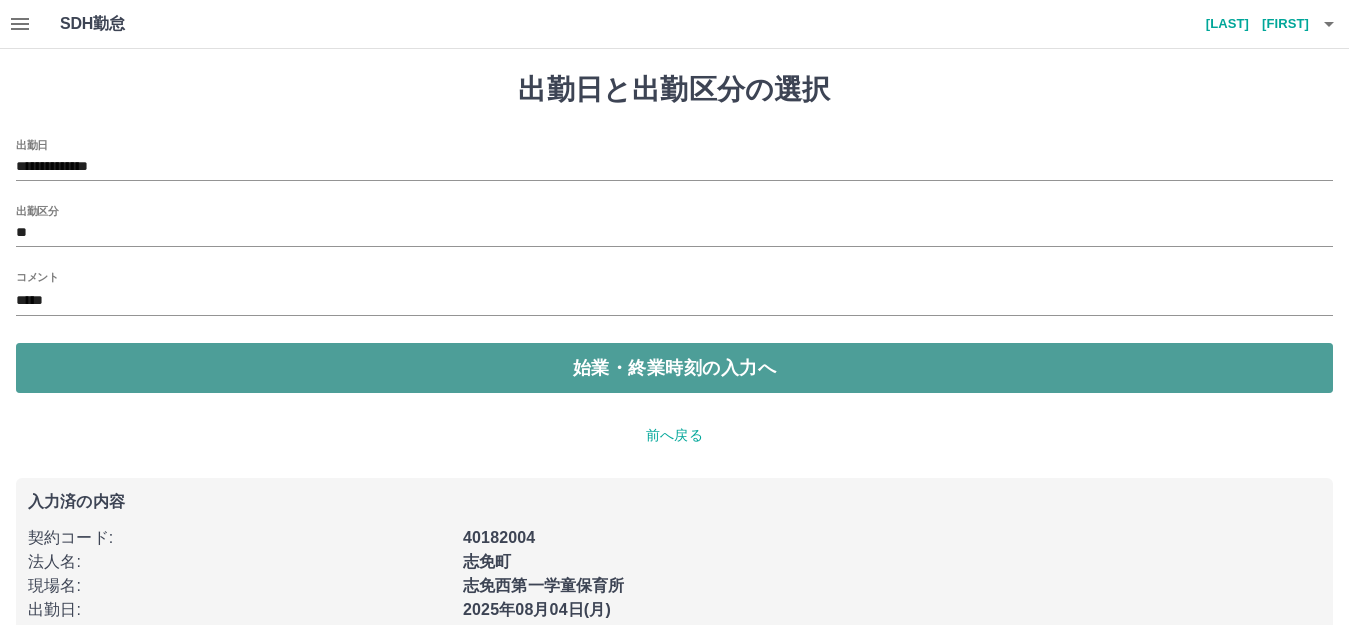 click on "始業・終業時刻の入力へ" at bounding box center (674, 368) 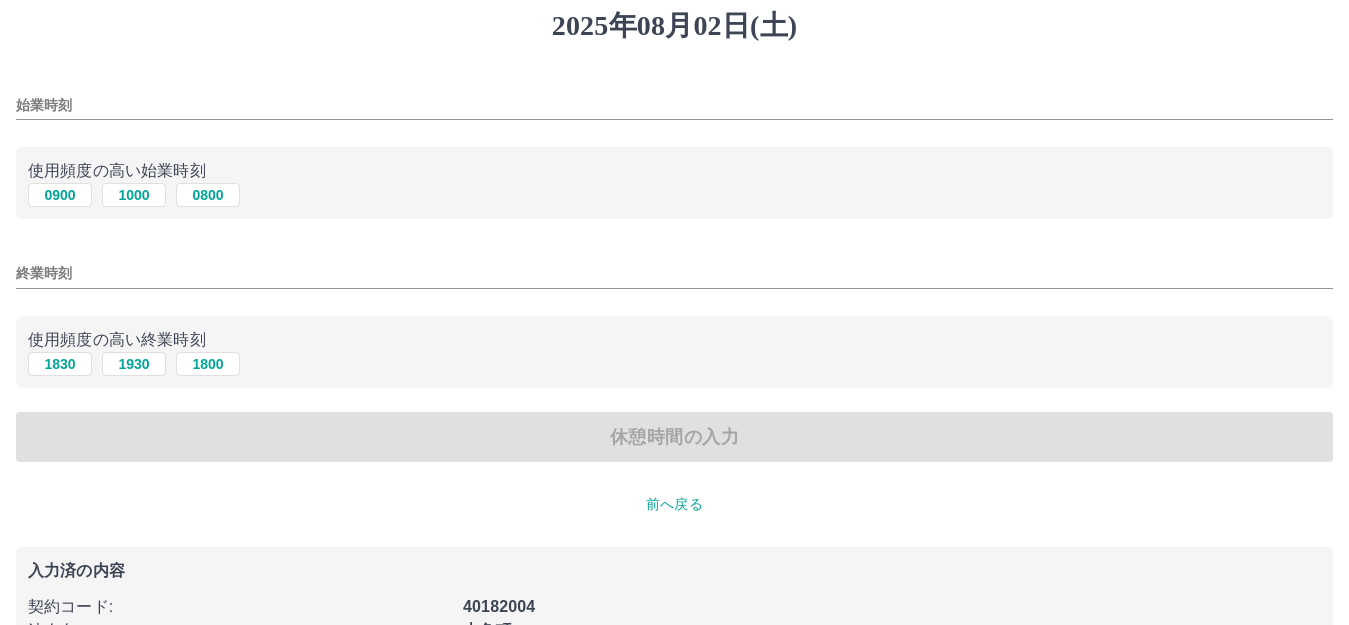 scroll, scrollTop: 100, scrollLeft: 0, axis: vertical 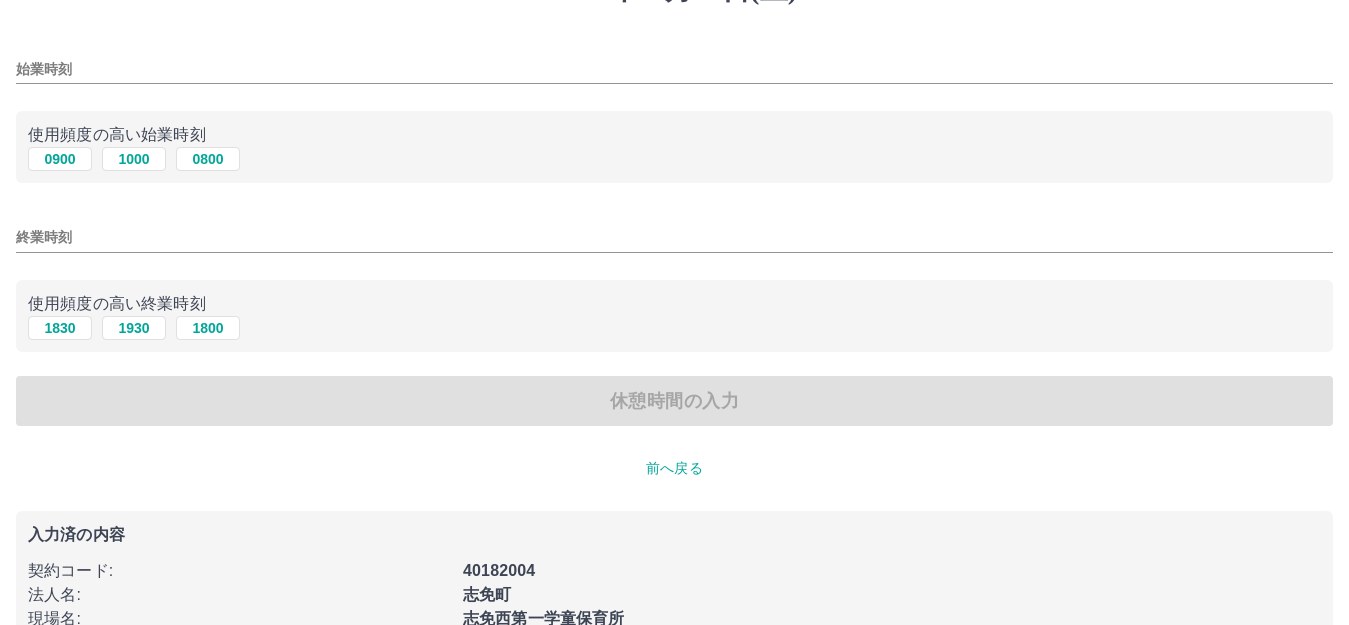 click on "前へ戻る" at bounding box center (674, 468) 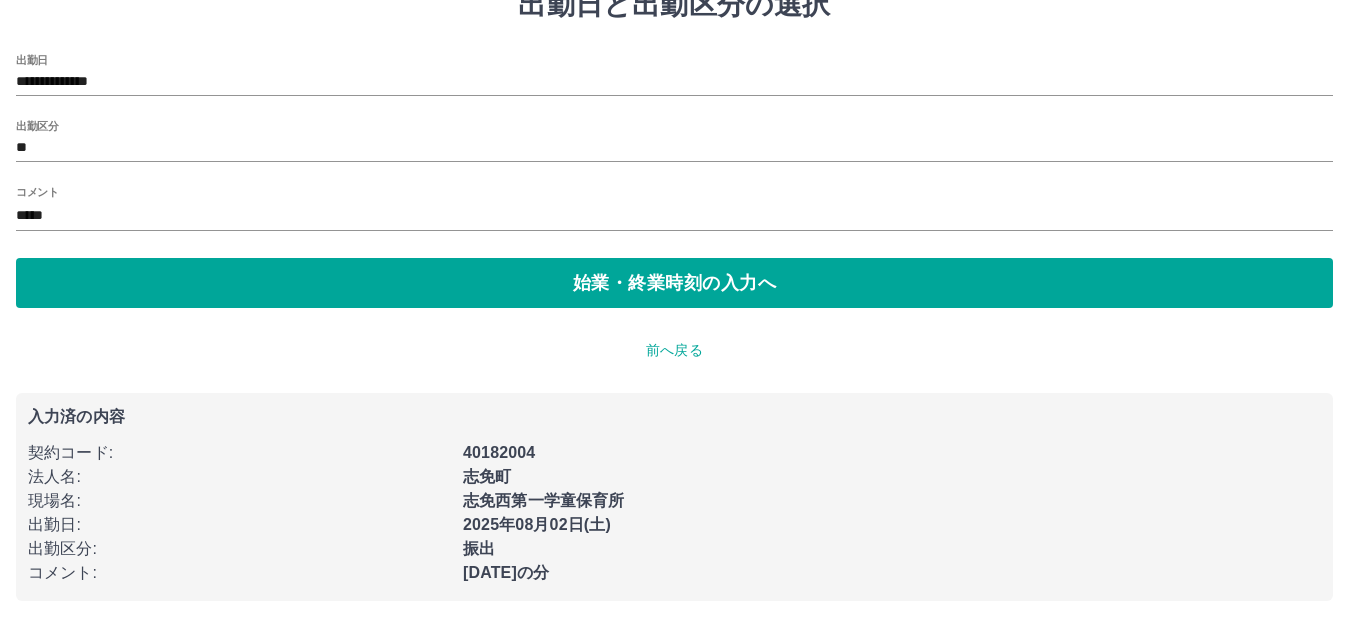 scroll, scrollTop: 0, scrollLeft: 0, axis: both 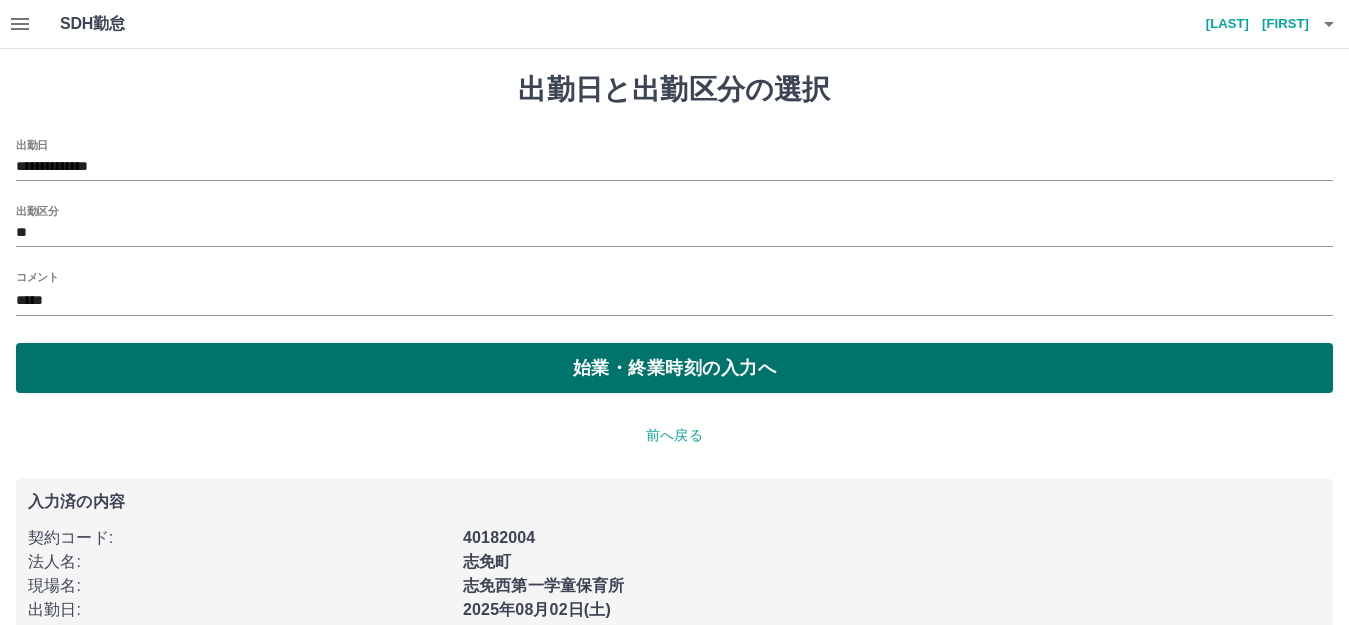 click on "始業・終業時刻の入力へ" at bounding box center (674, 368) 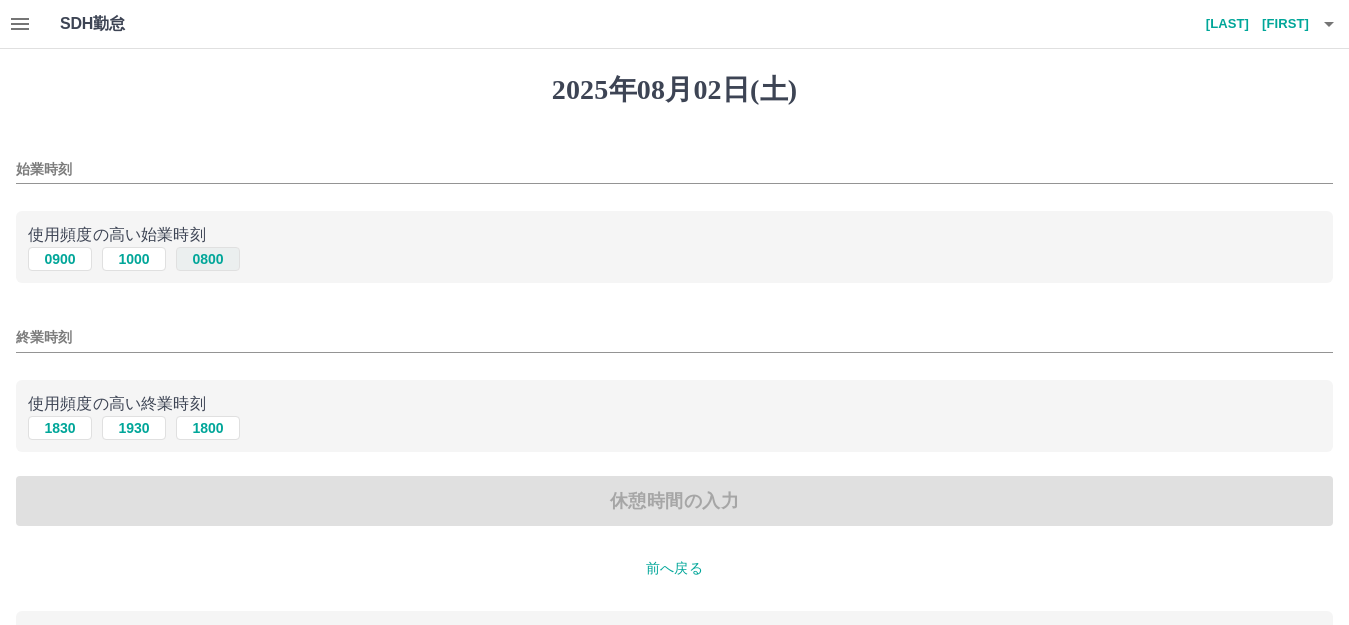 click on "0800" at bounding box center (208, 259) 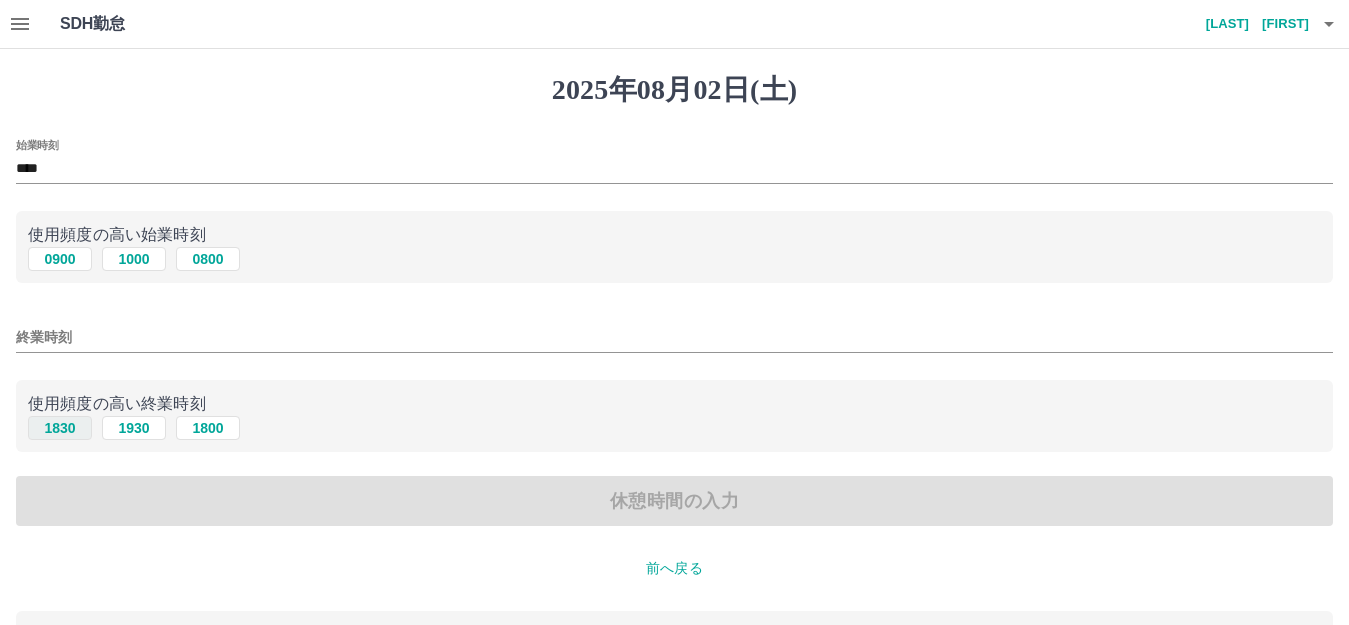click on "1830" at bounding box center [60, 428] 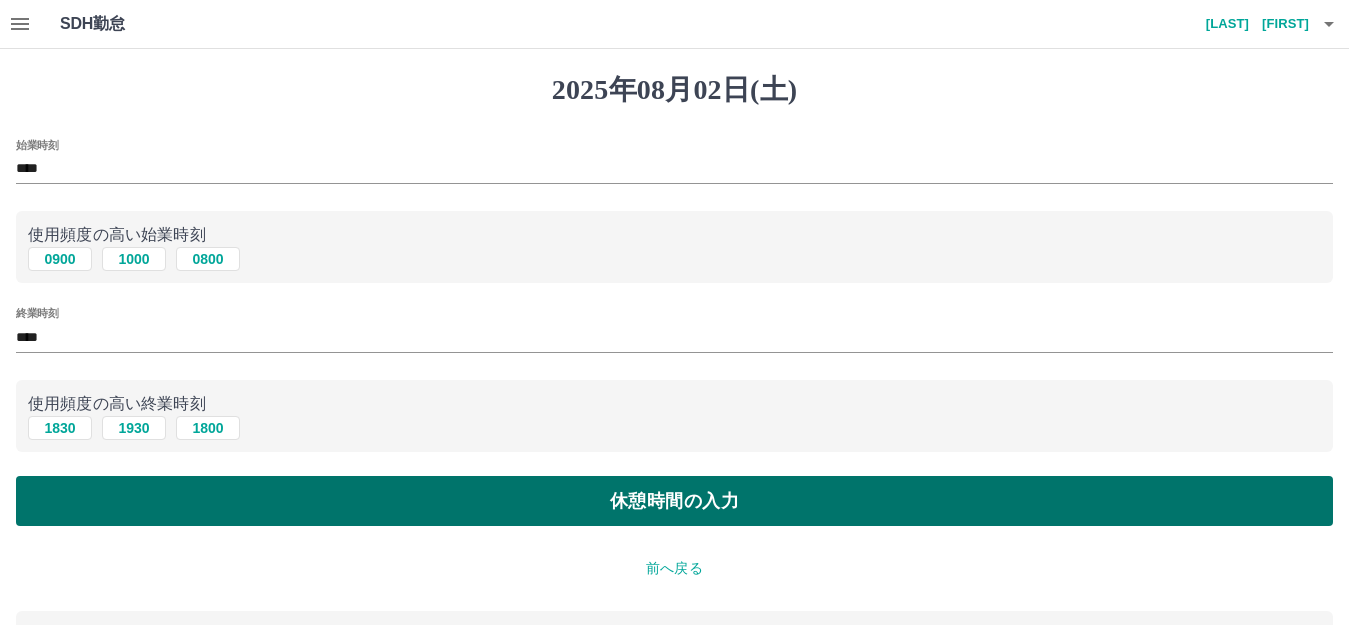 click on "休憩時間の入力" at bounding box center [674, 501] 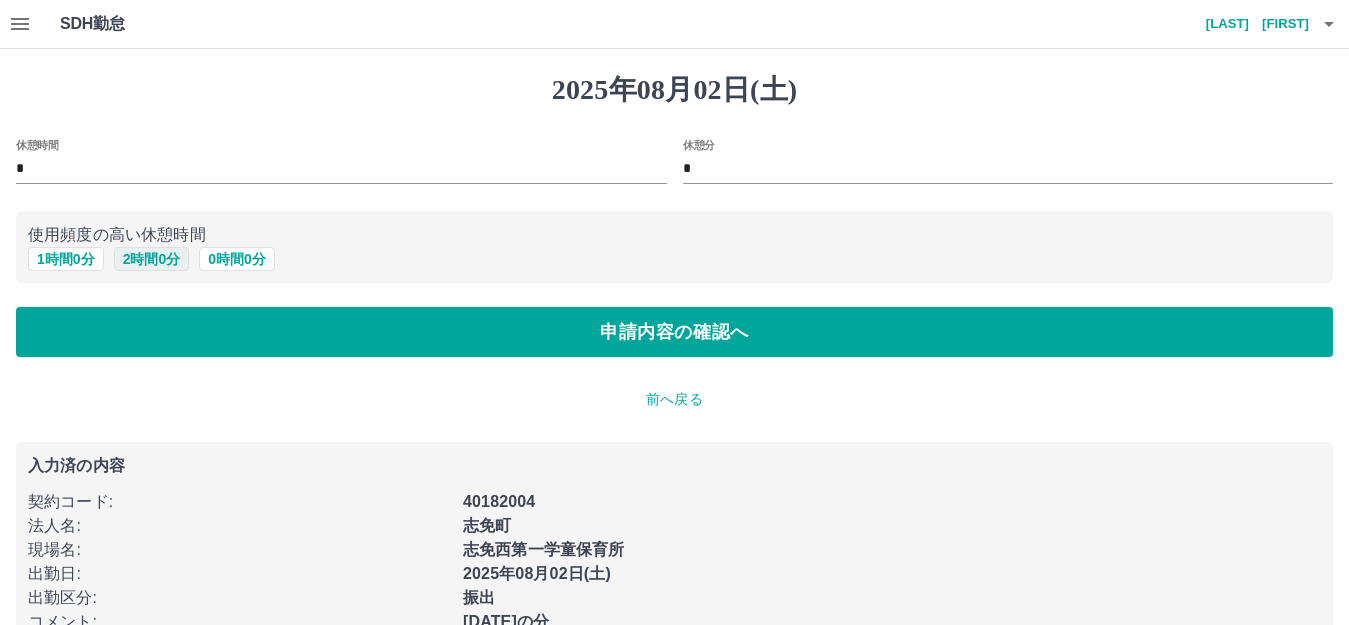 click on "2 時間 0 分" at bounding box center (152, 259) 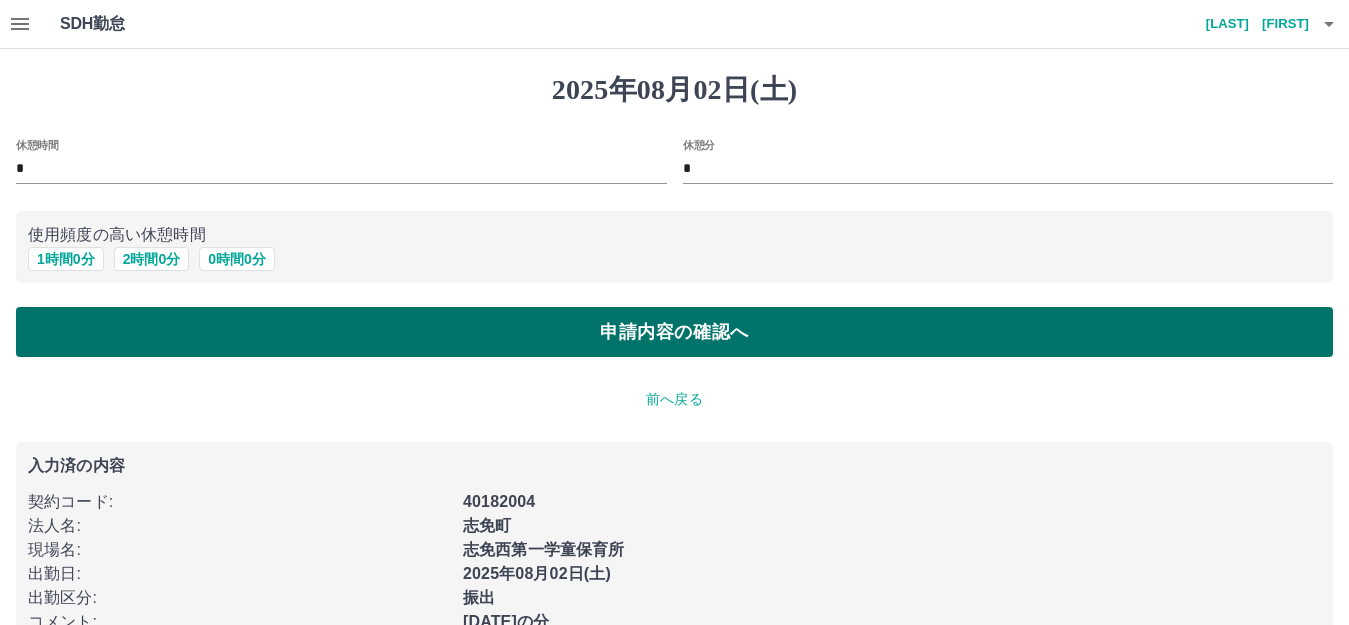 click on "申請内容の確認へ" at bounding box center [674, 332] 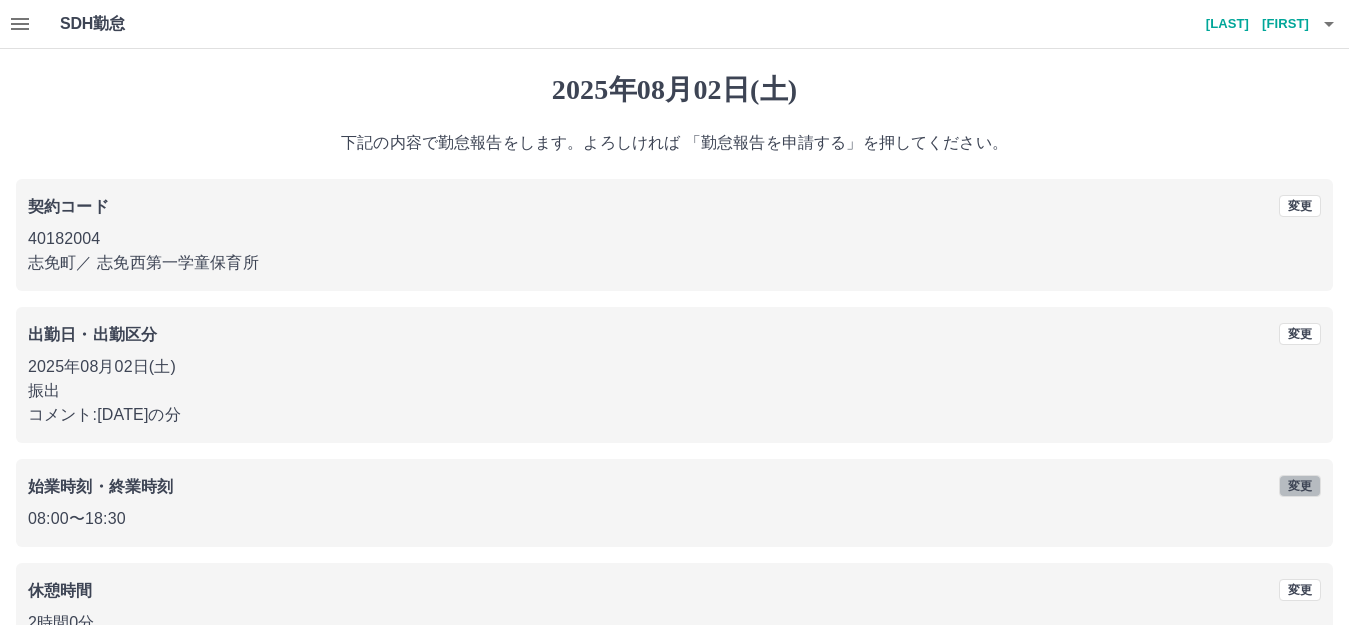 click on "変更" at bounding box center (1300, 486) 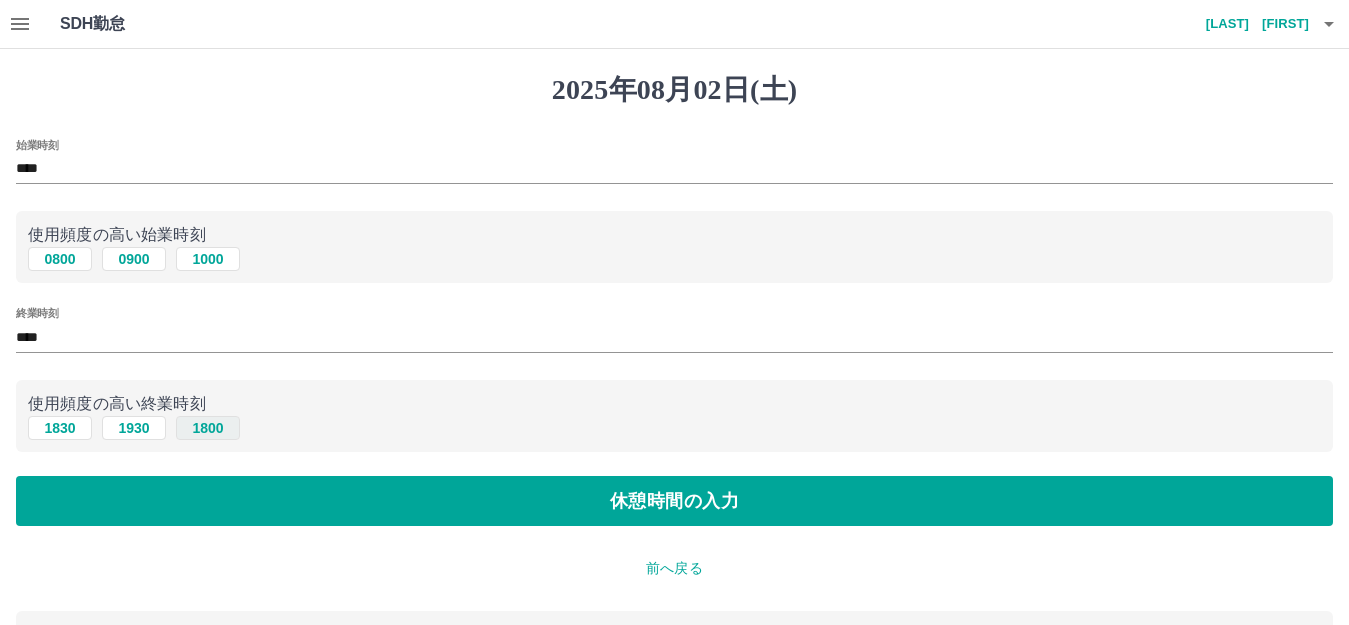 click on "1800" at bounding box center [208, 428] 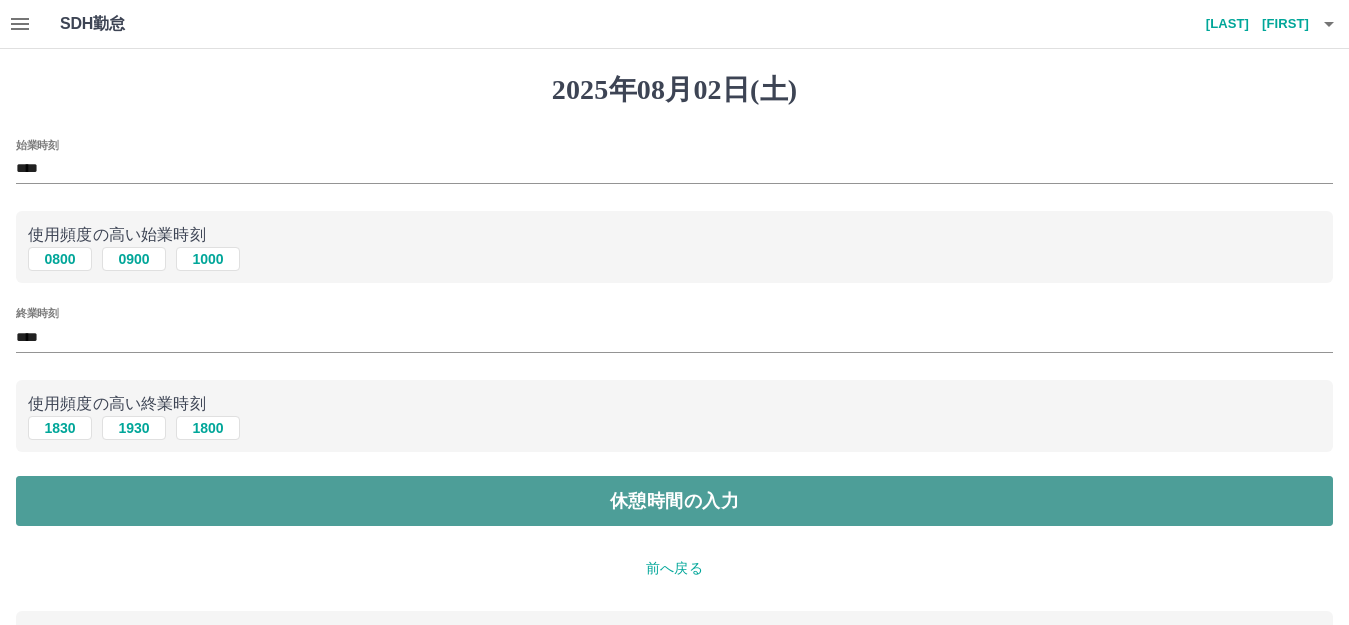 click on "休憩時間の入力" at bounding box center [674, 501] 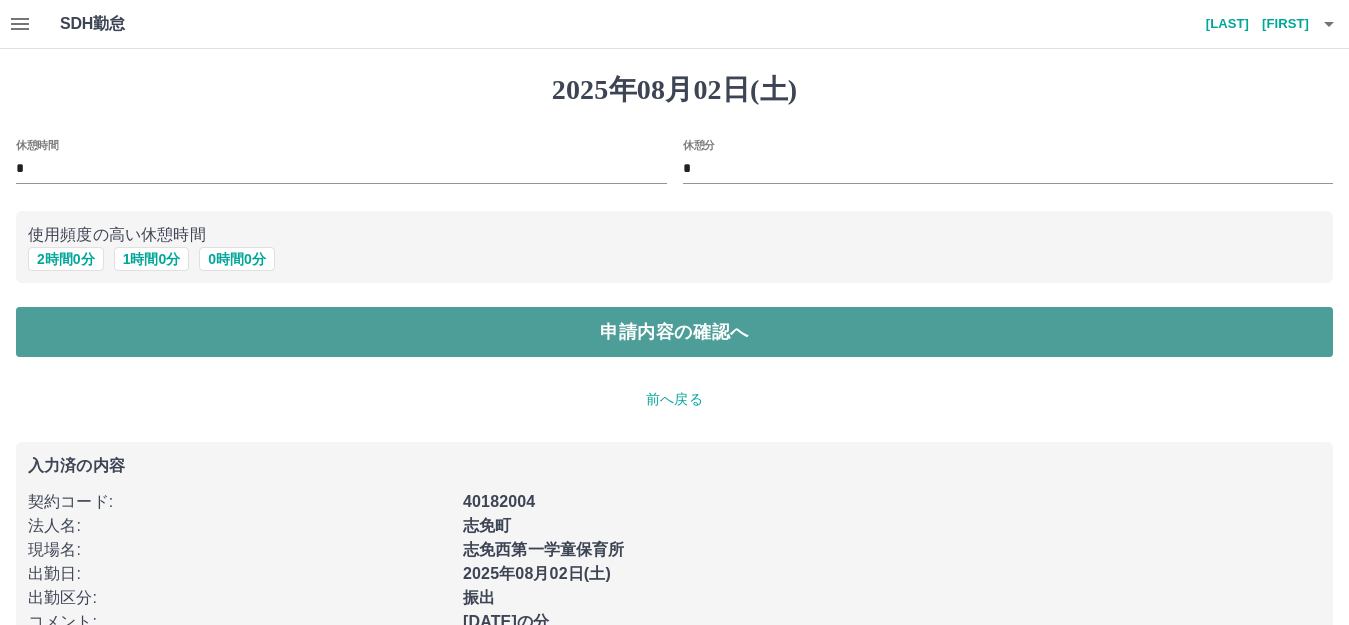 click on "申請内容の確認へ" at bounding box center (674, 332) 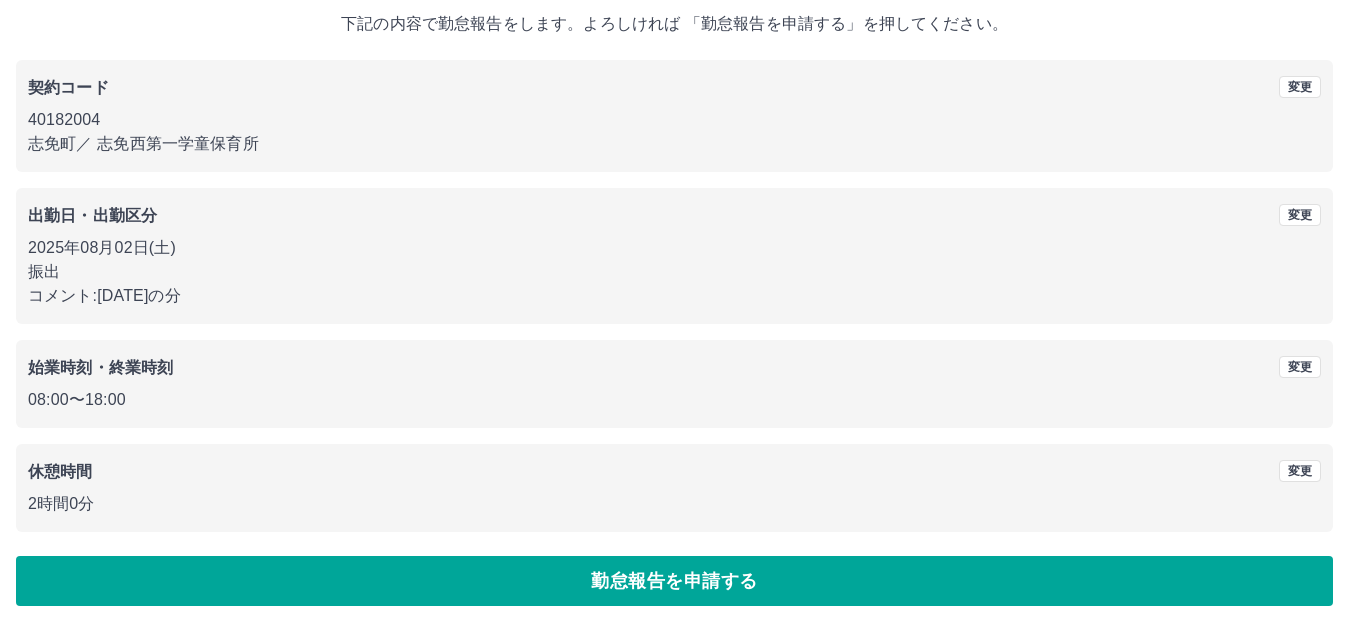 scroll, scrollTop: 124, scrollLeft: 0, axis: vertical 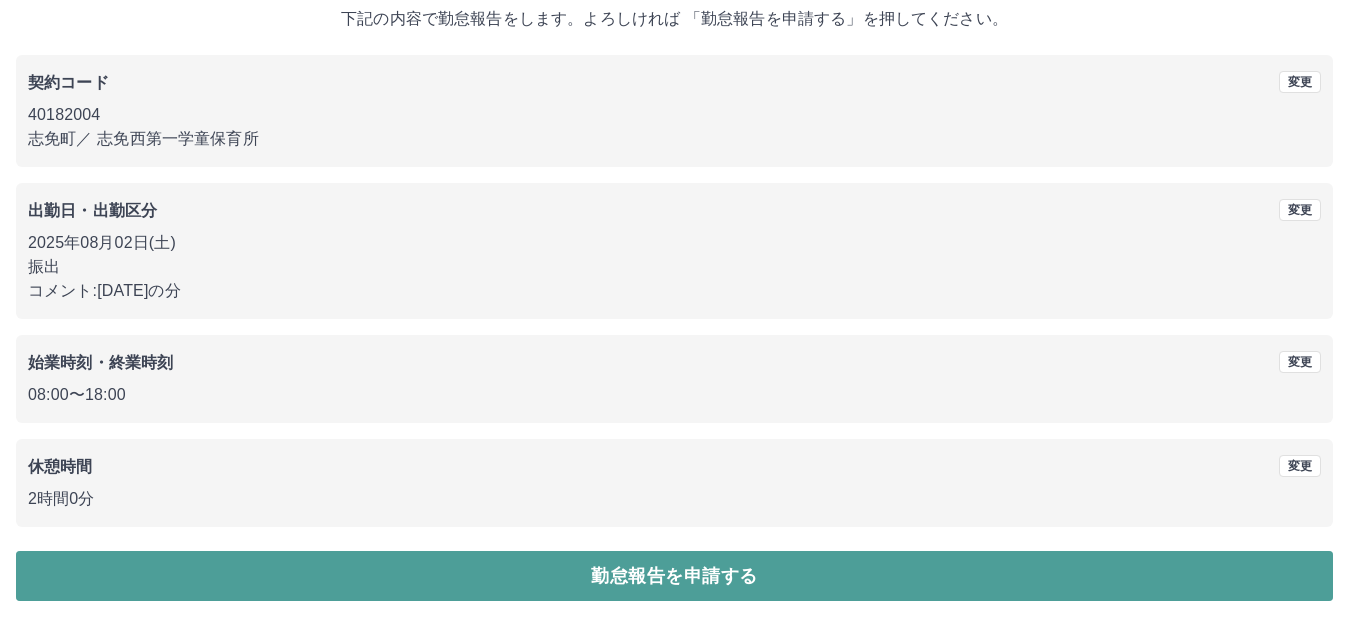 click on "勤怠報告を申請する" at bounding box center [674, 576] 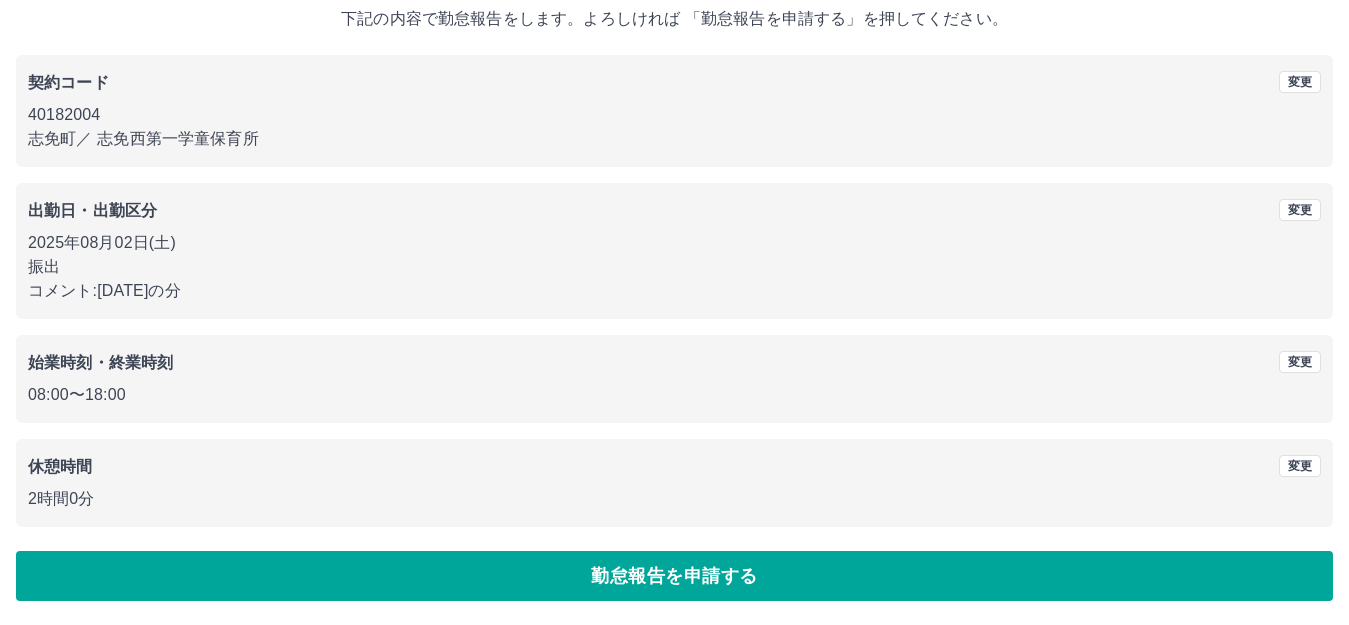 scroll, scrollTop: 0, scrollLeft: 0, axis: both 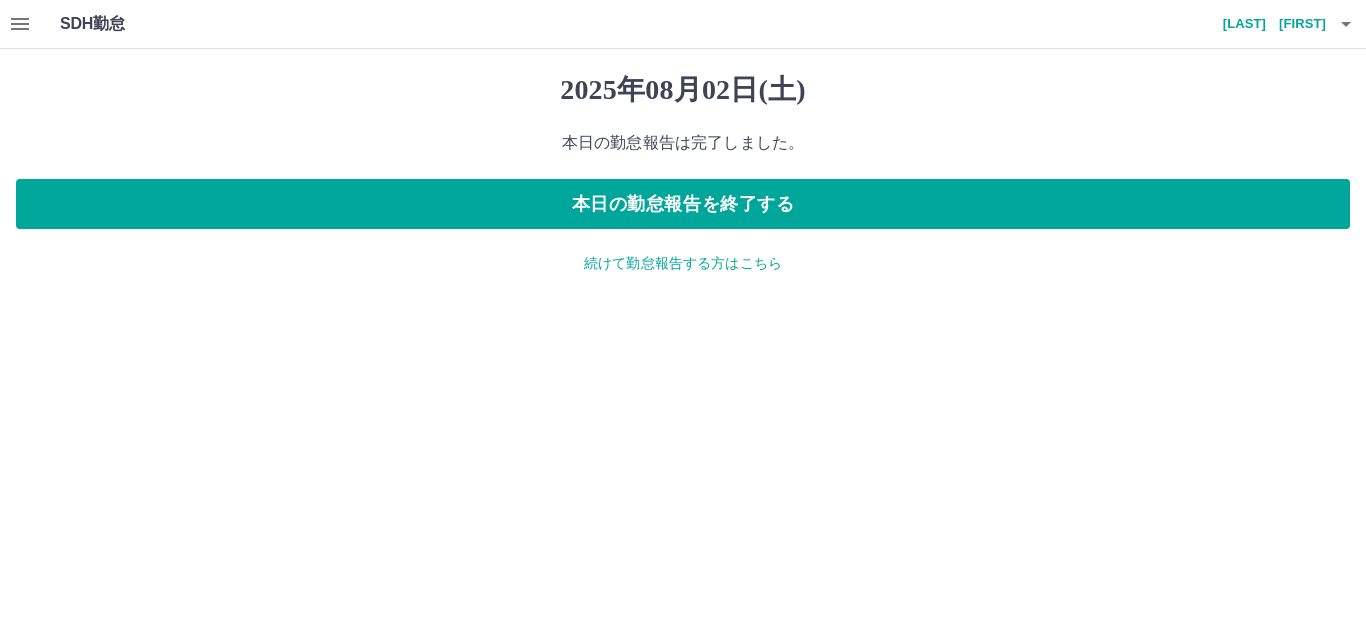 click on "続けて勤怠報告する方はこちら" at bounding box center [683, 263] 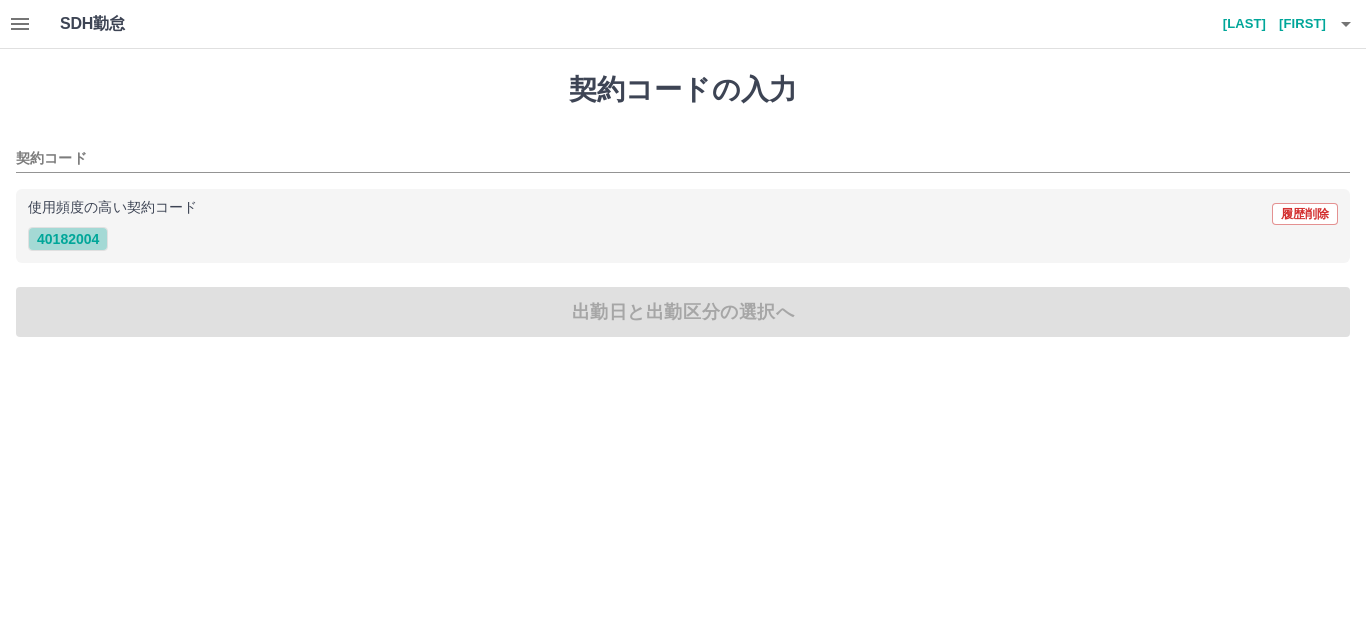 click on "40182004" at bounding box center [68, 239] 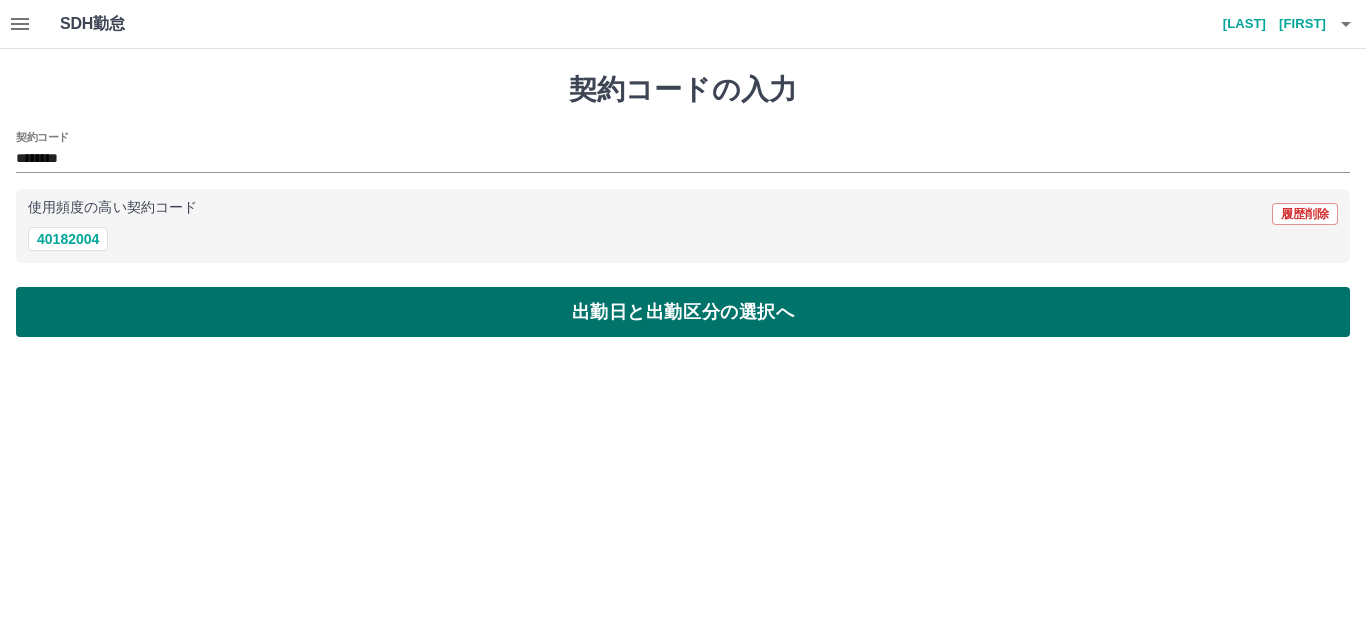 click on "出勤日と出勤区分の選択へ" at bounding box center (683, 312) 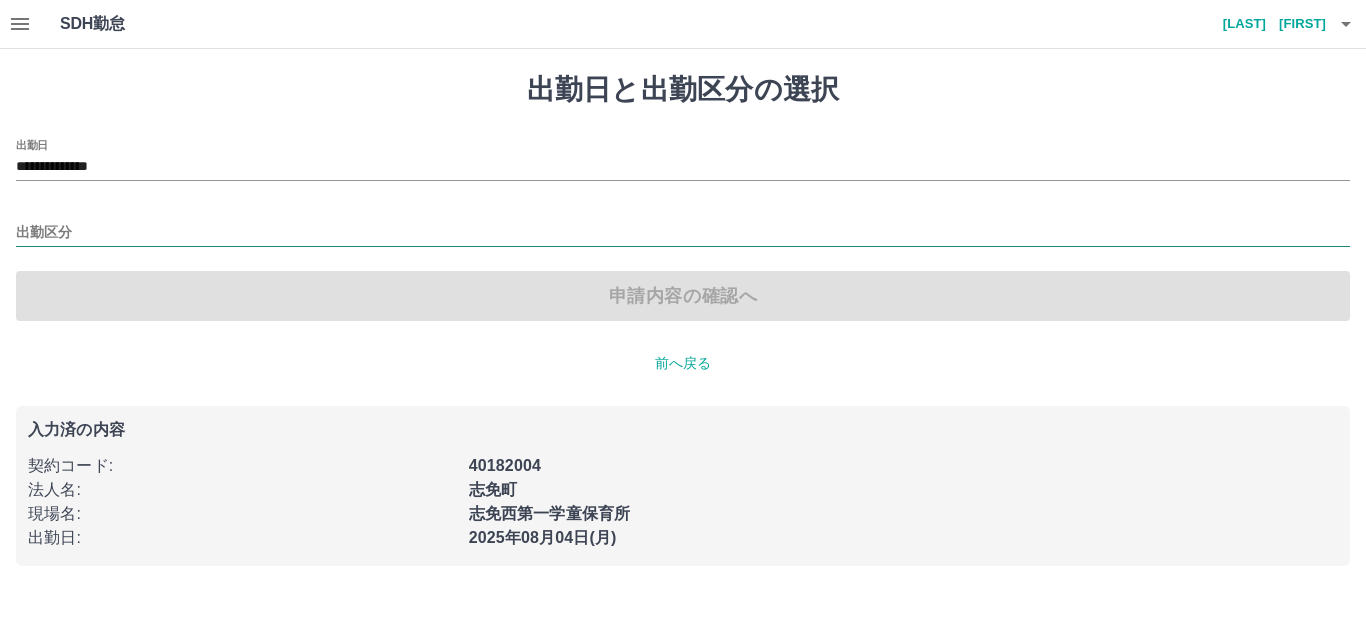click on "出勤区分" at bounding box center [683, 233] 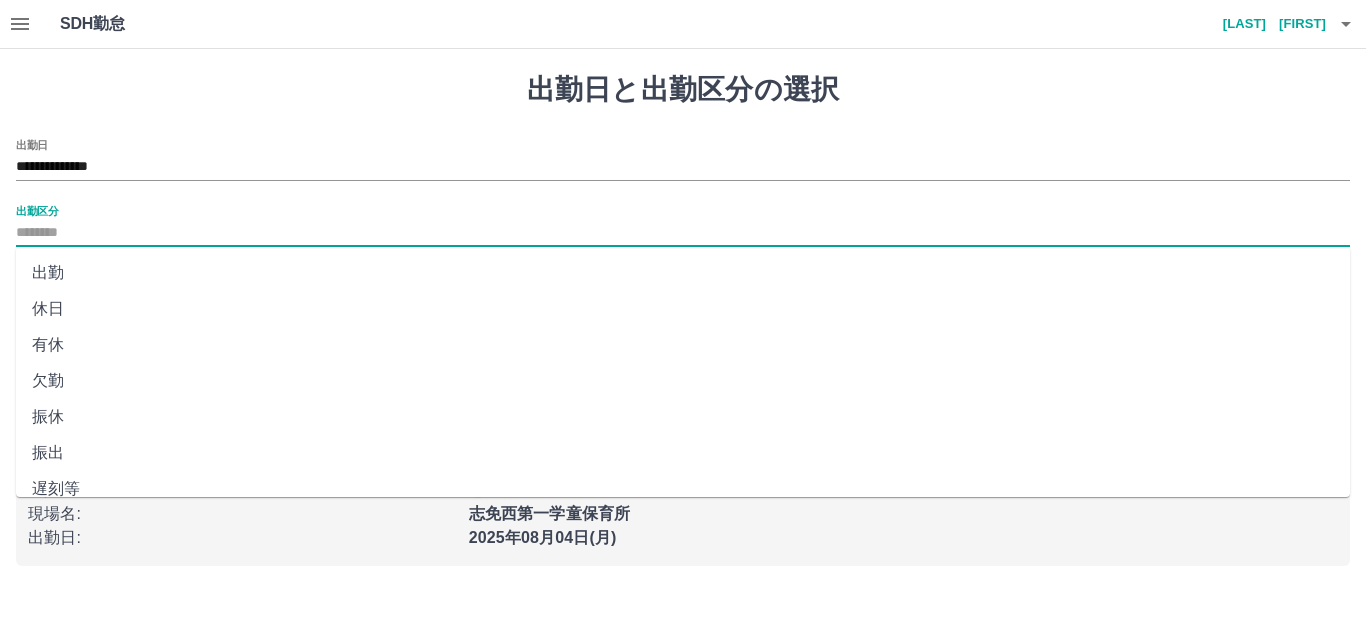 click on "出勤" at bounding box center (683, 273) 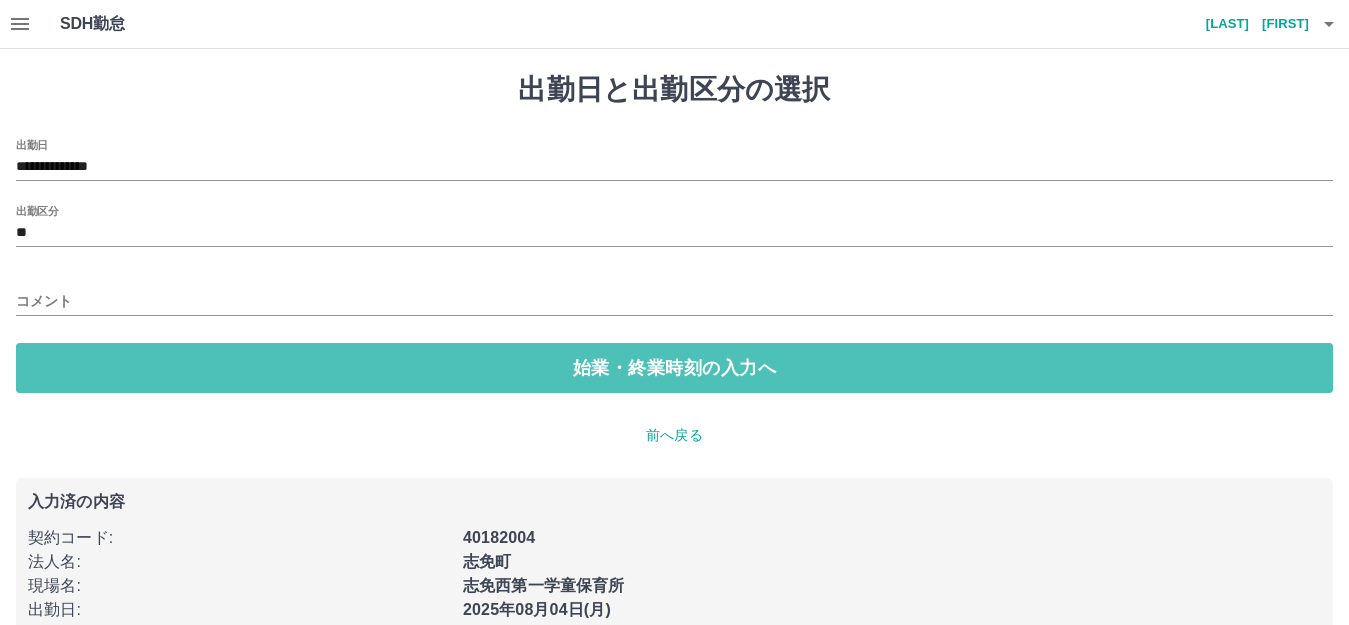 drag, startPoint x: 151, startPoint y: 380, endPoint x: 147, endPoint y: 354, distance: 26.305893 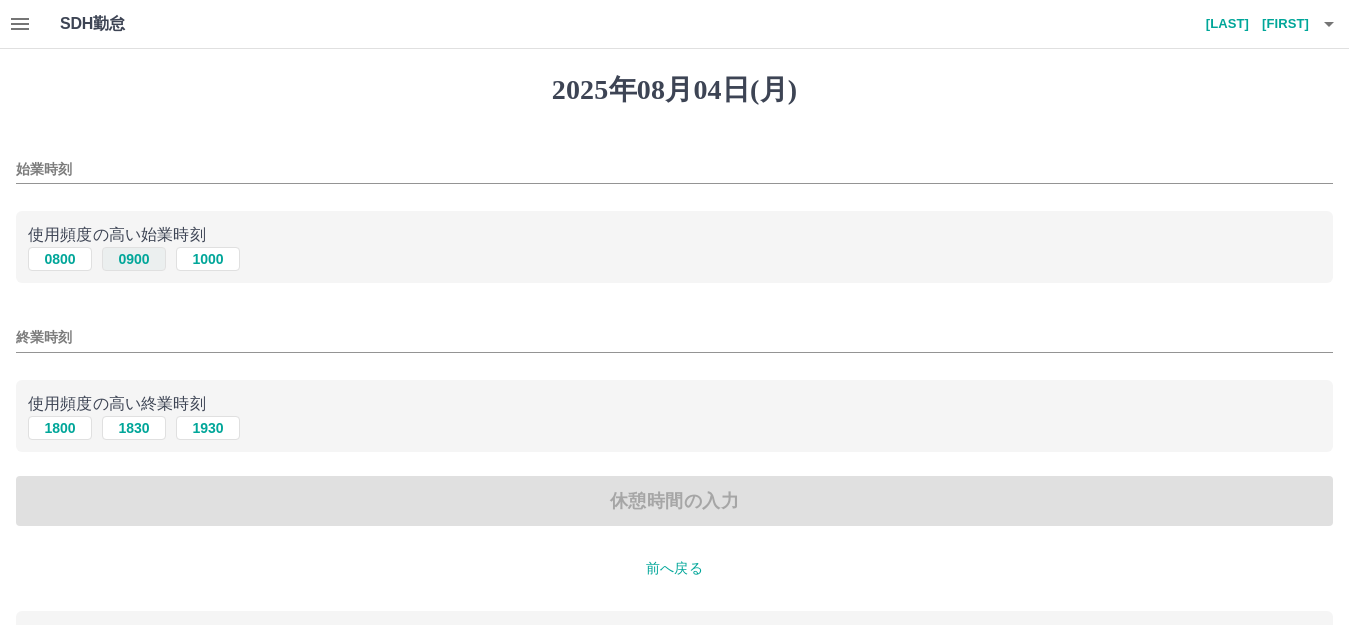 click on "0900" at bounding box center (134, 259) 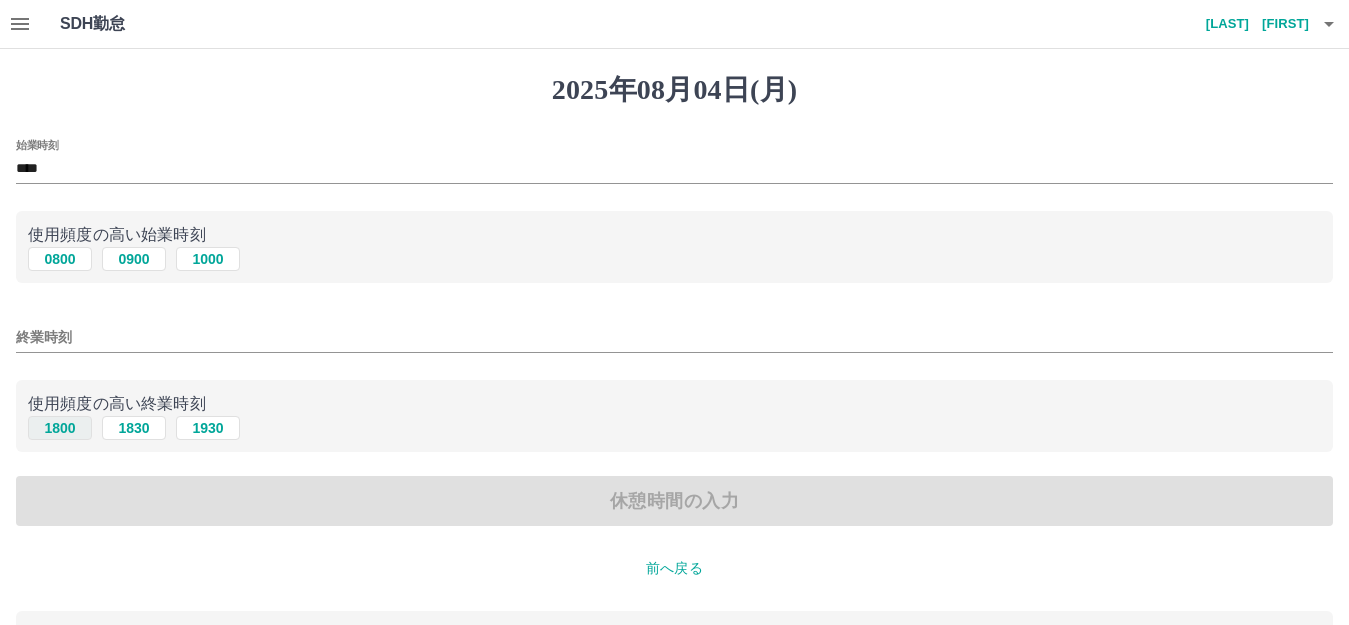 click on "1800" at bounding box center (60, 428) 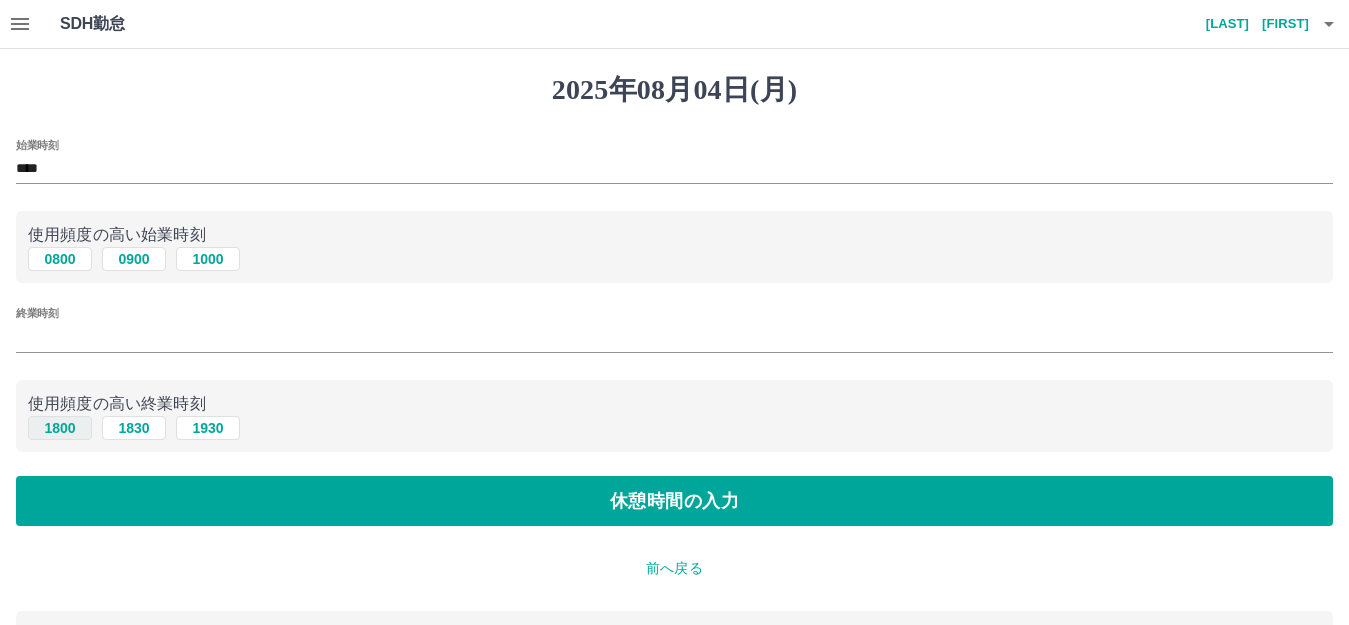 type on "****" 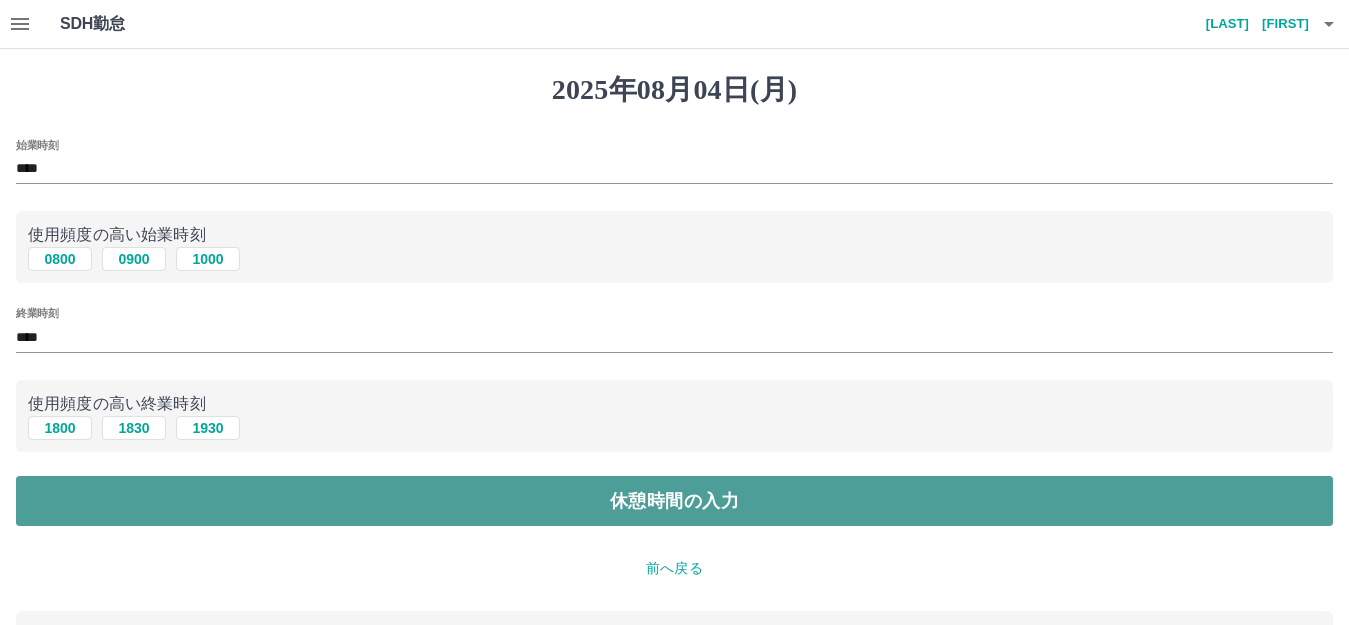 drag, startPoint x: 684, startPoint y: 515, endPoint x: 659, endPoint y: 487, distance: 37.536648 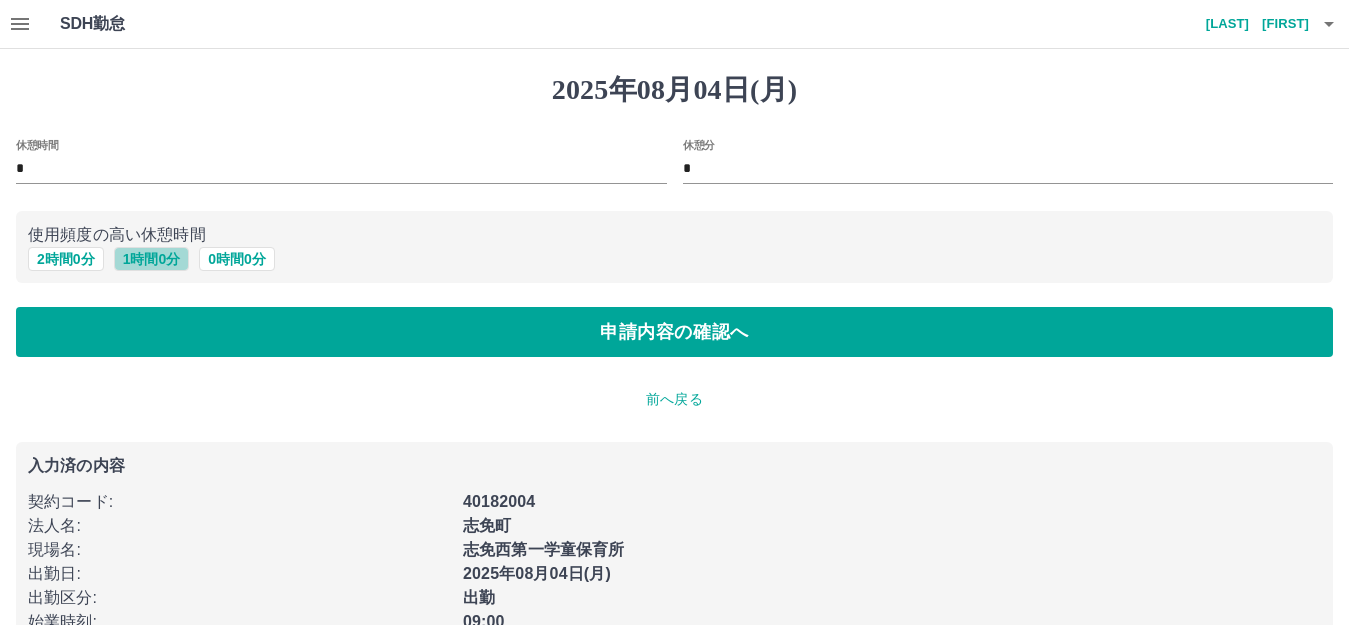 click on "1 時間 0 分" at bounding box center [152, 259] 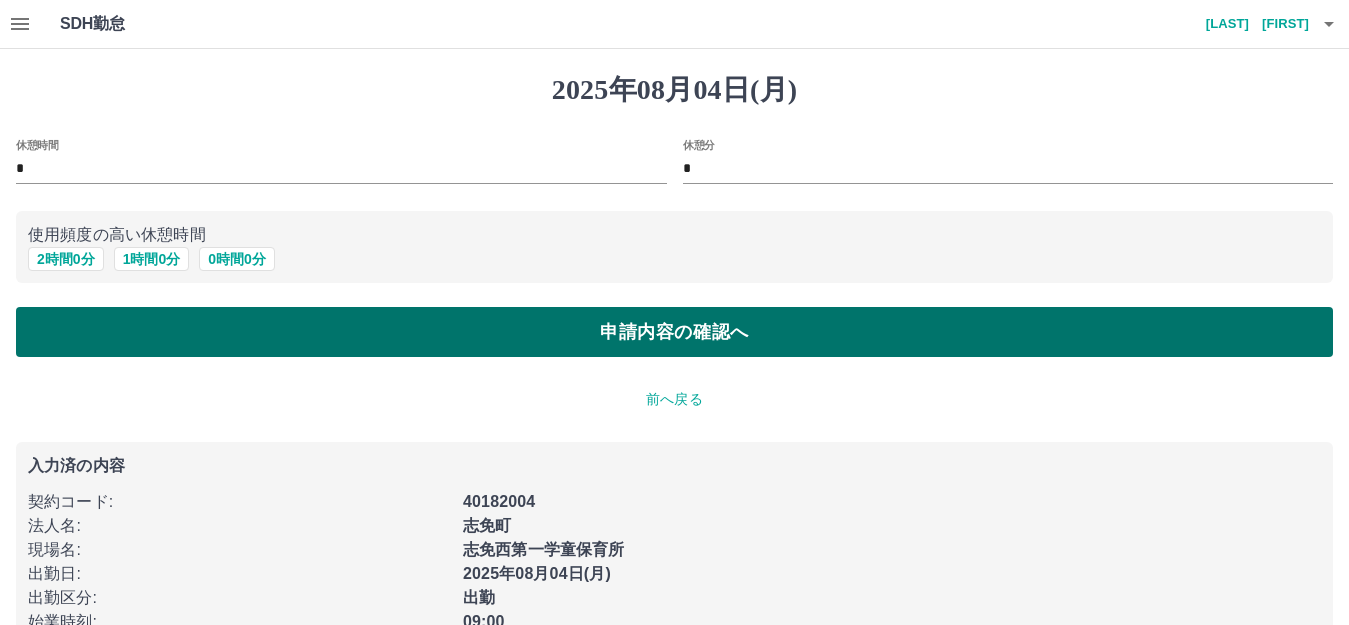 click on "申請内容の確認へ" at bounding box center (674, 332) 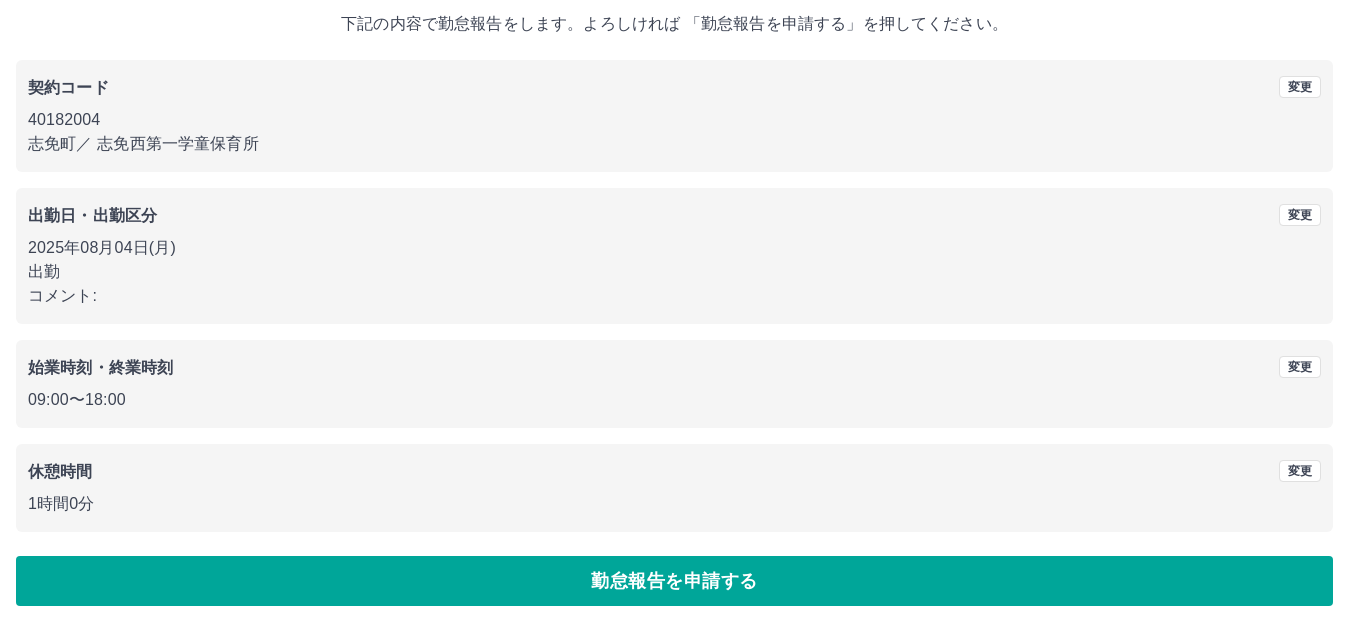 scroll, scrollTop: 124, scrollLeft: 0, axis: vertical 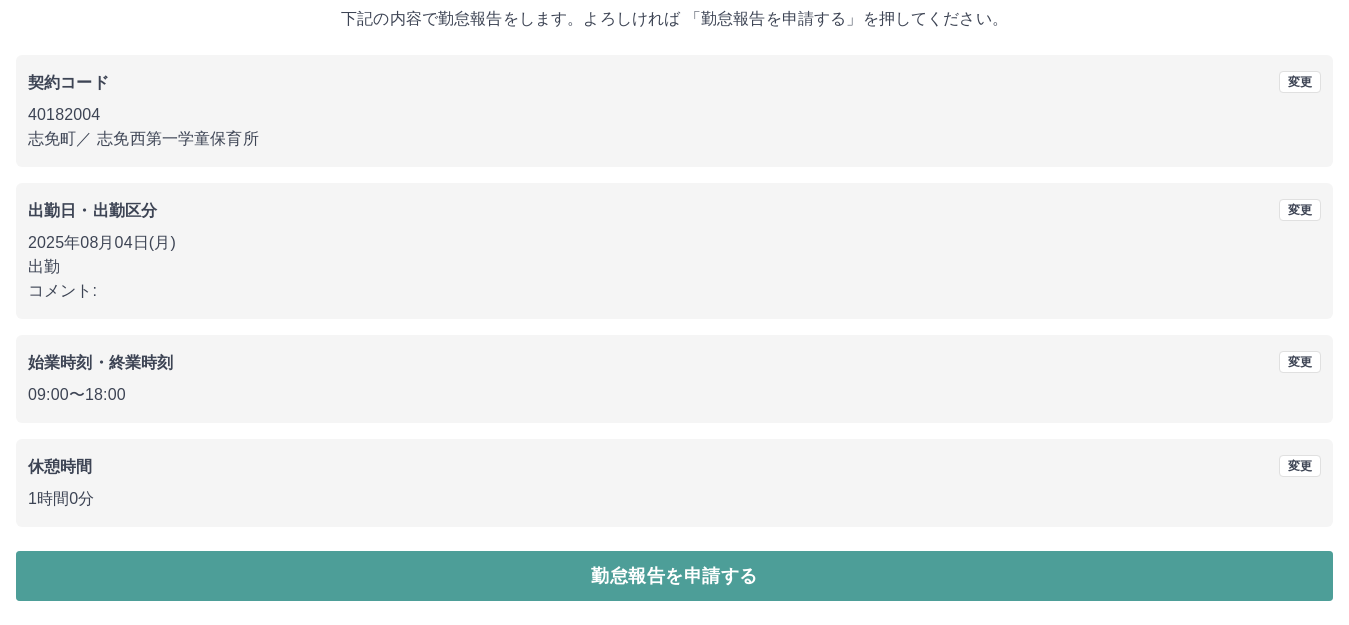 click on "勤怠報告を申請する" at bounding box center [674, 576] 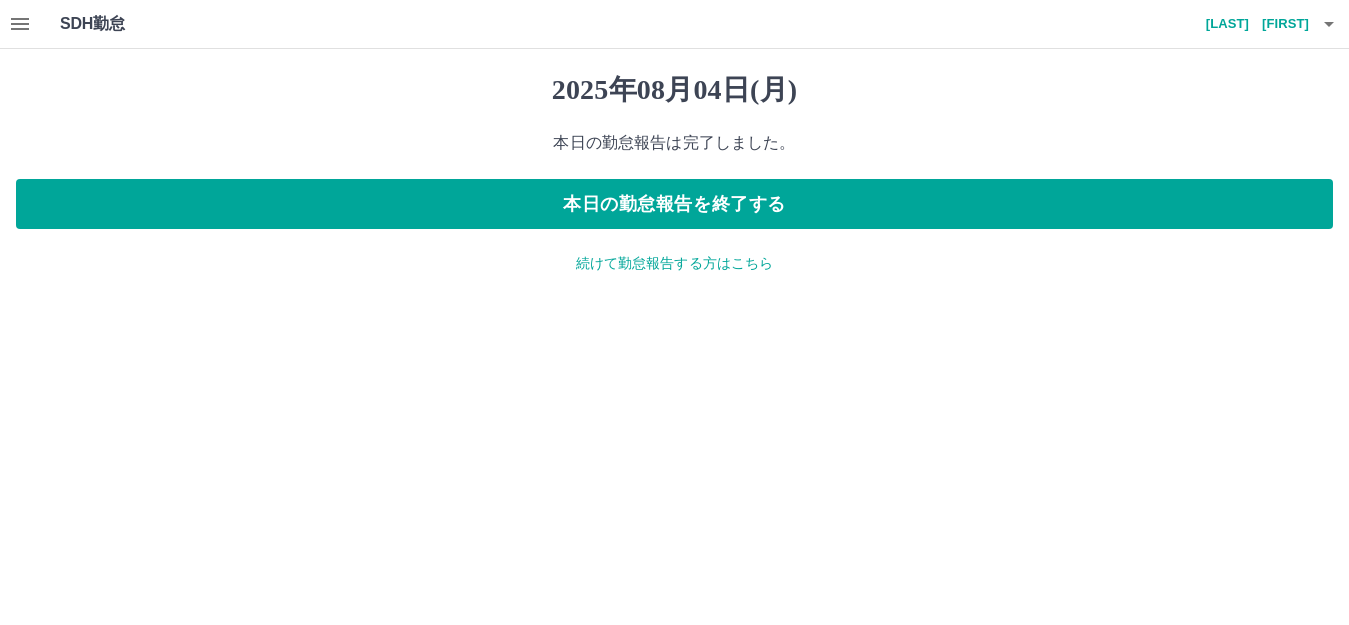 scroll, scrollTop: 0, scrollLeft: 0, axis: both 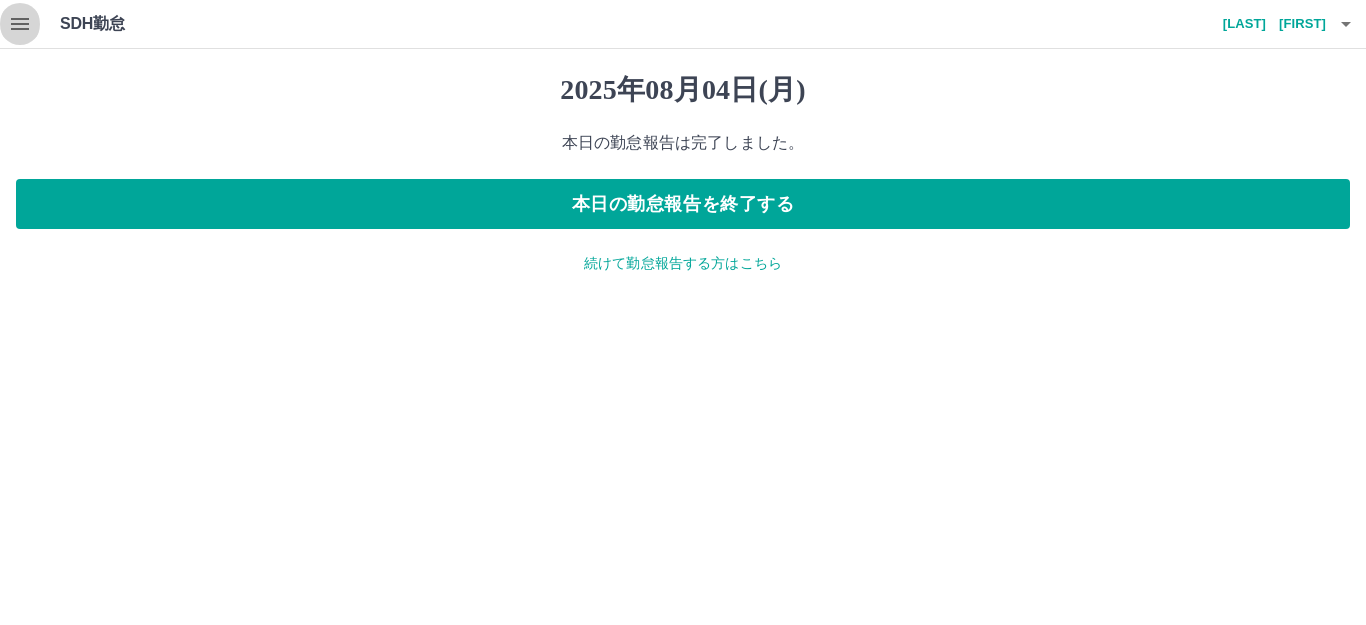 click 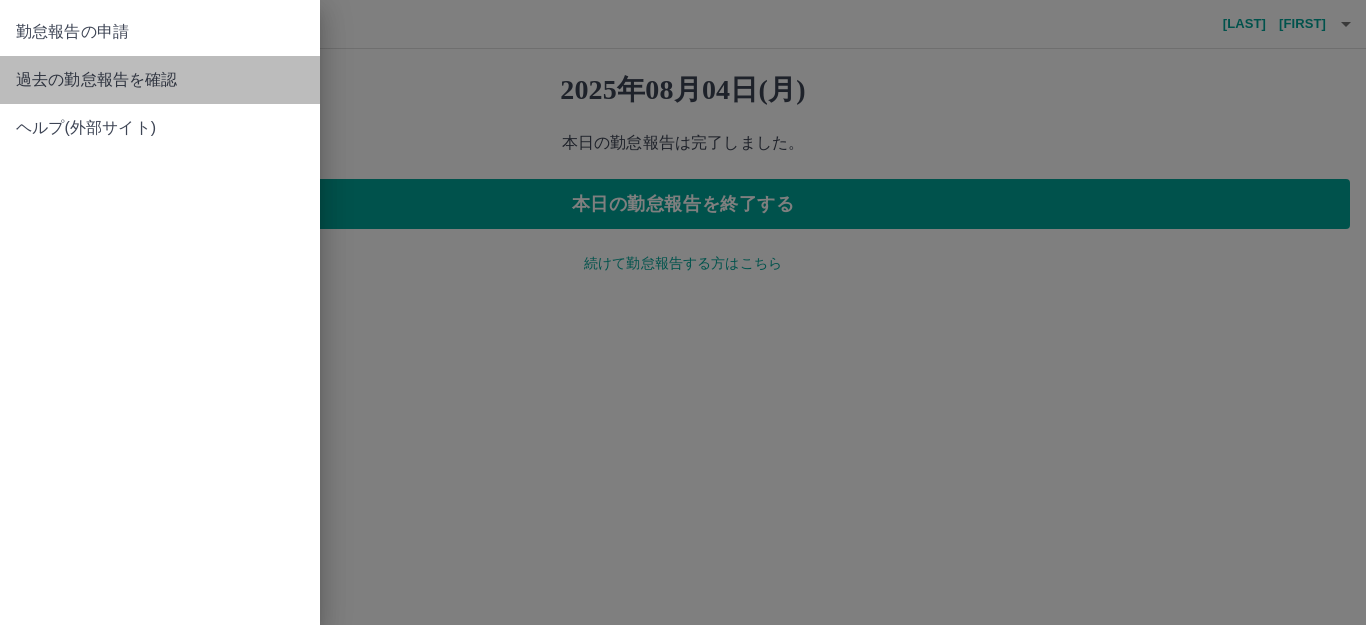 click on "過去の勤怠報告を確認" at bounding box center [160, 80] 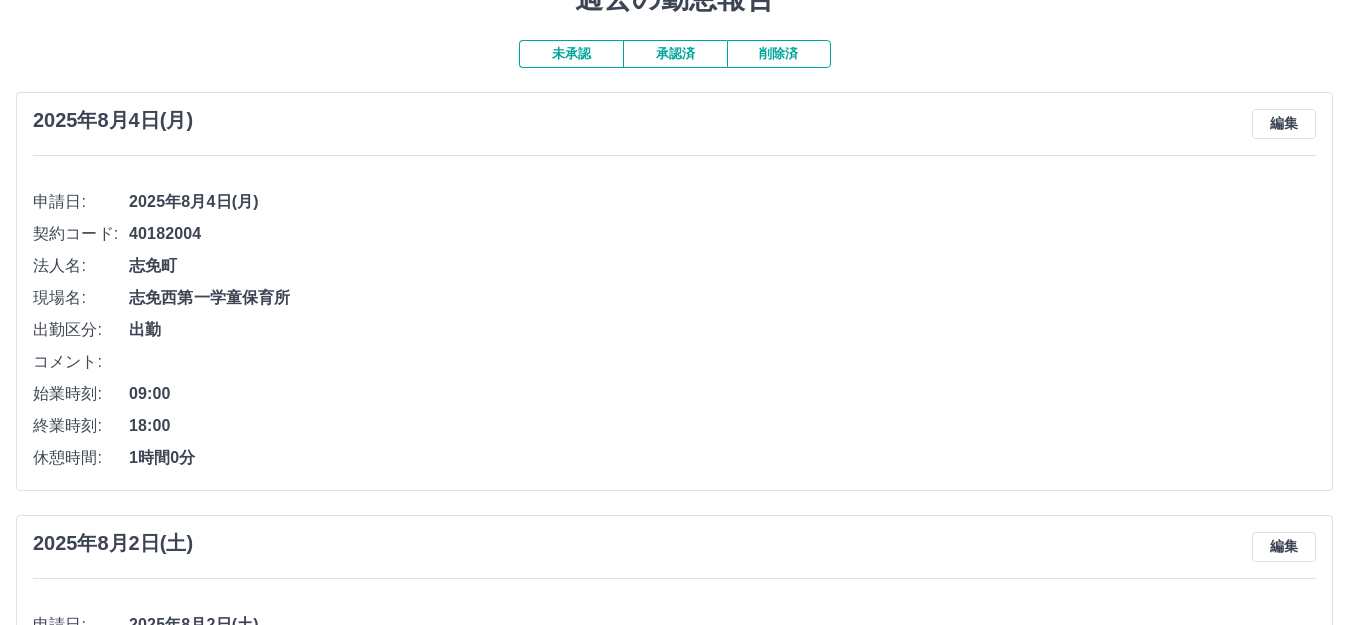 scroll, scrollTop: 0, scrollLeft: 0, axis: both 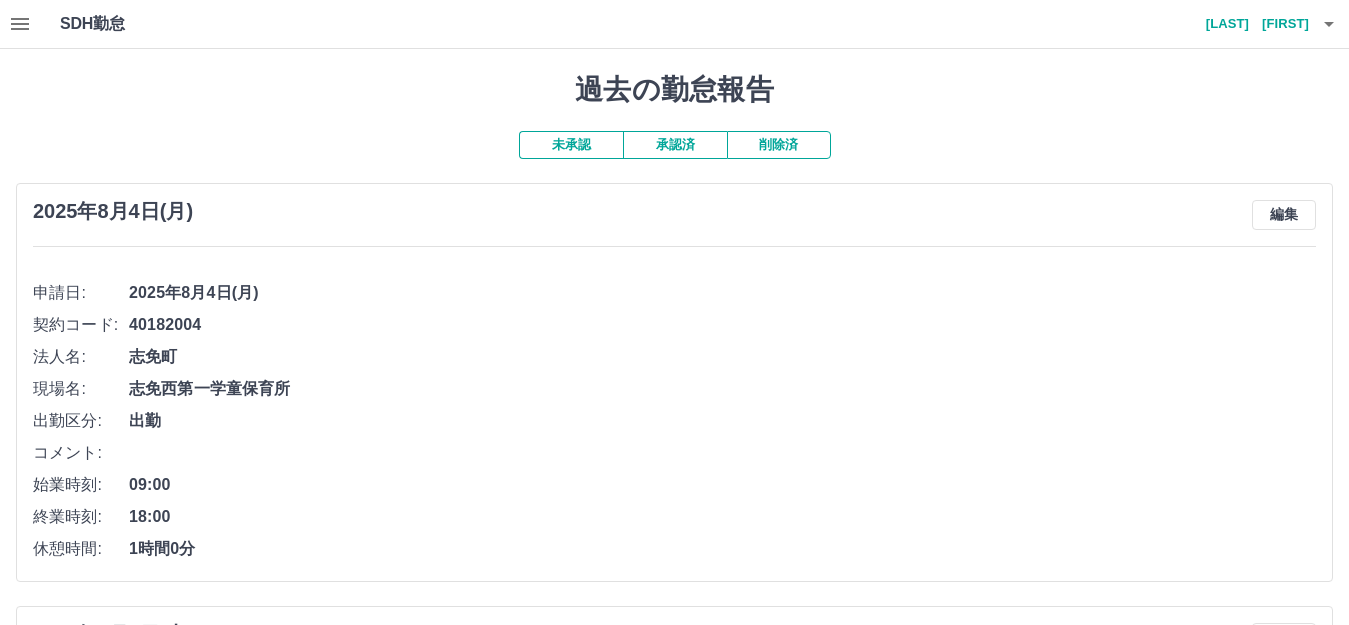 click on "承認済" at bounding box center [675, 145] 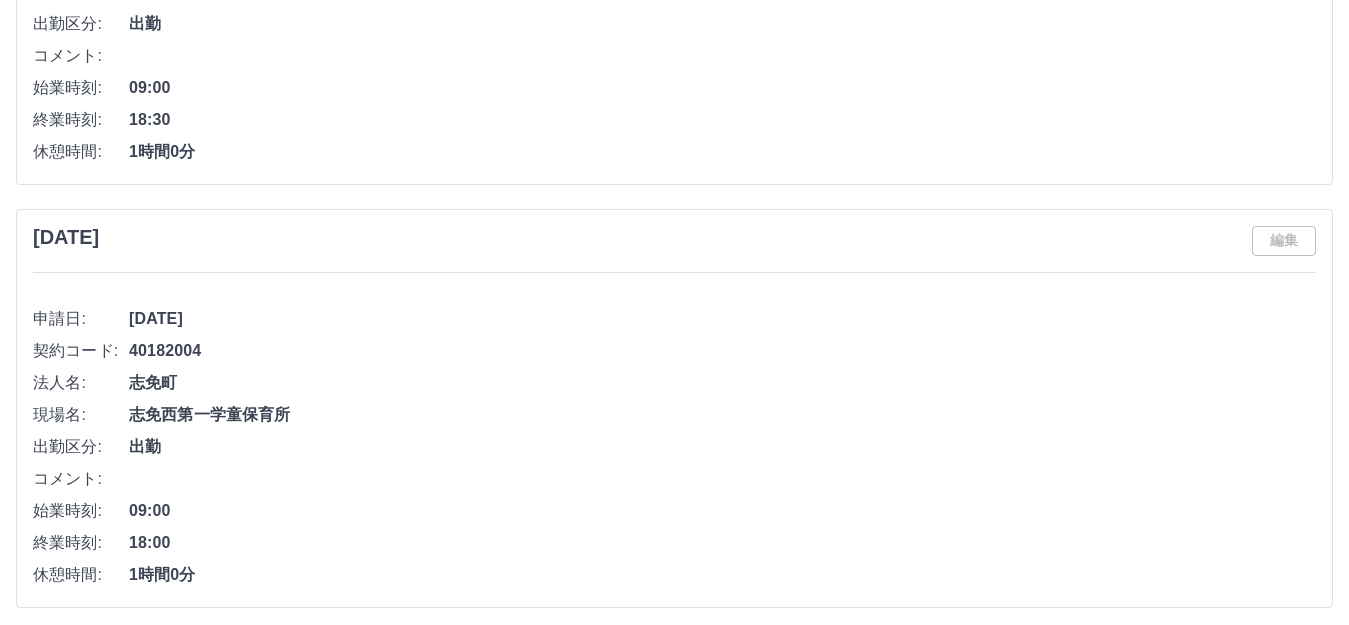 scroll, scrollTop: 9249, scrollLeft: 0, axis: vertical 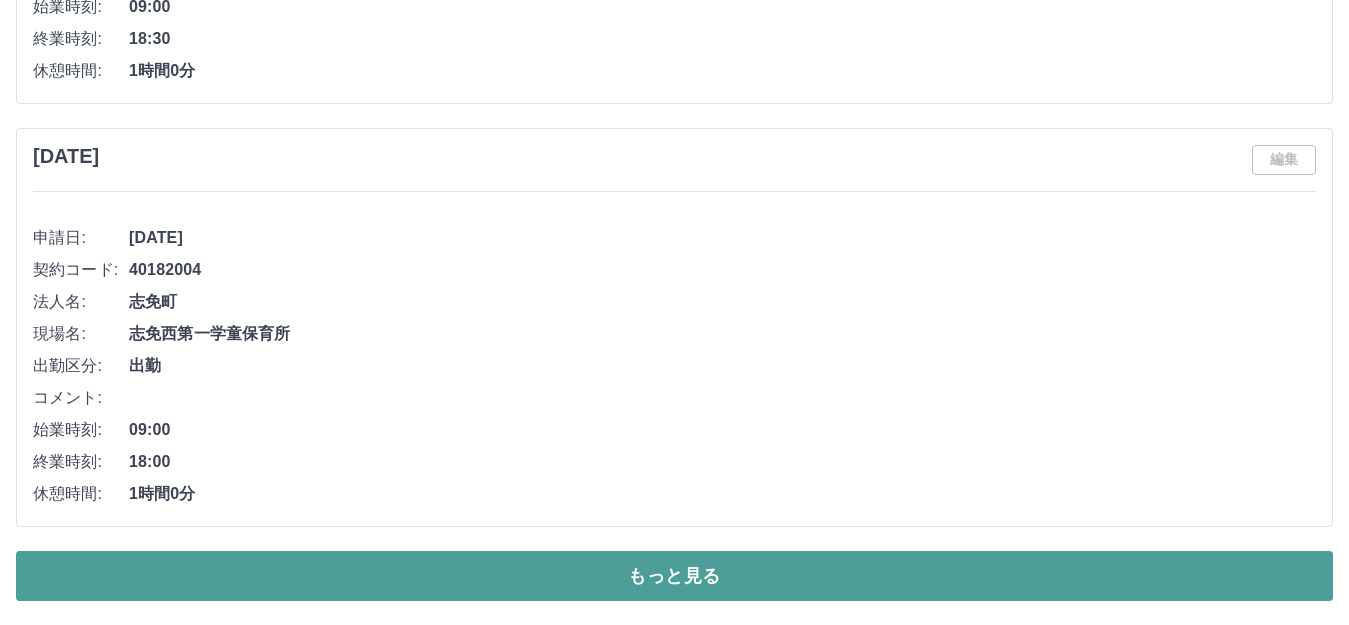 drag, startPoint x: 719, startPoint y: 574, endPoint x: 693, endPoint y: 503, distance: 75.61085 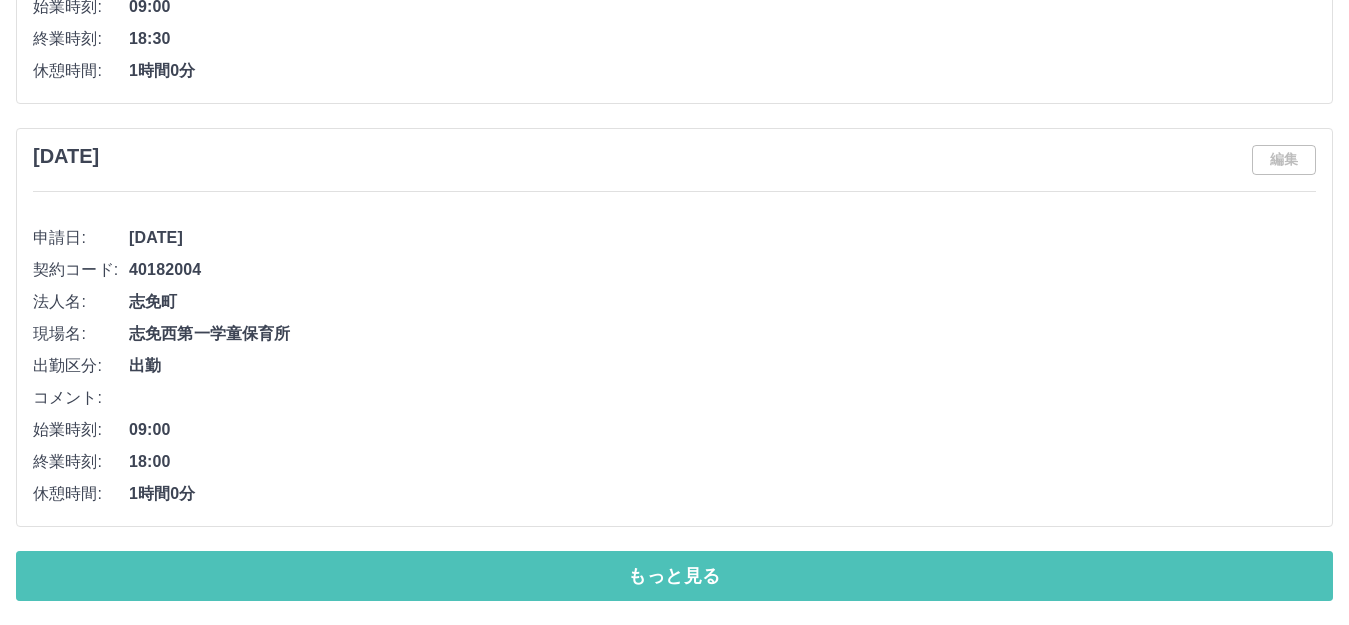 click on "もっと見る" at bounding box center [674, 576] 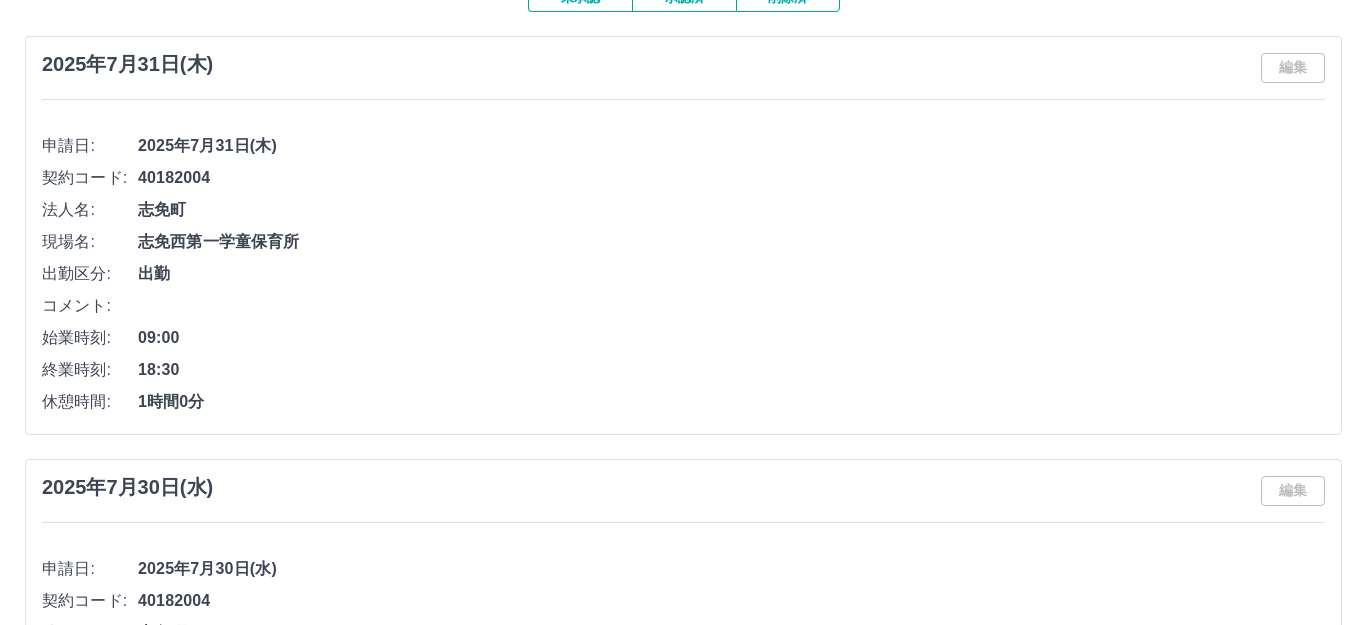 scroll, scrollTop: 0, scrollLeft: 0, axis: both 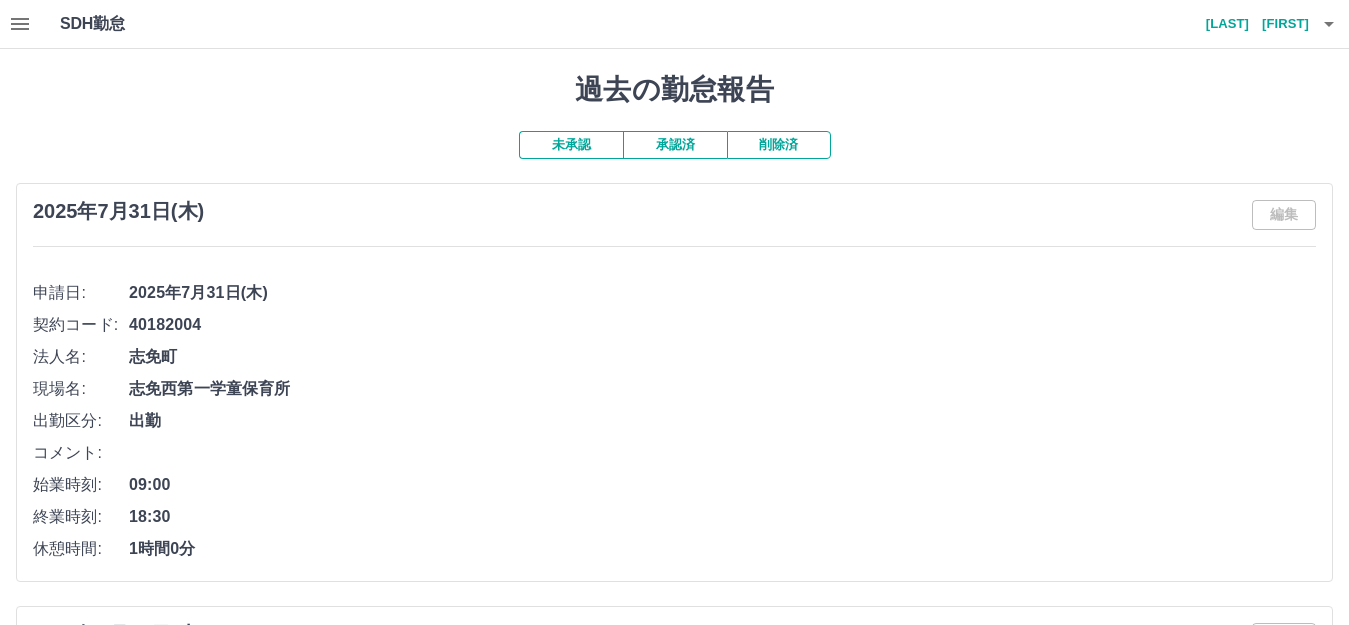 click on "[LAST]　[FIRST]" at bounding box center [1249, 24] 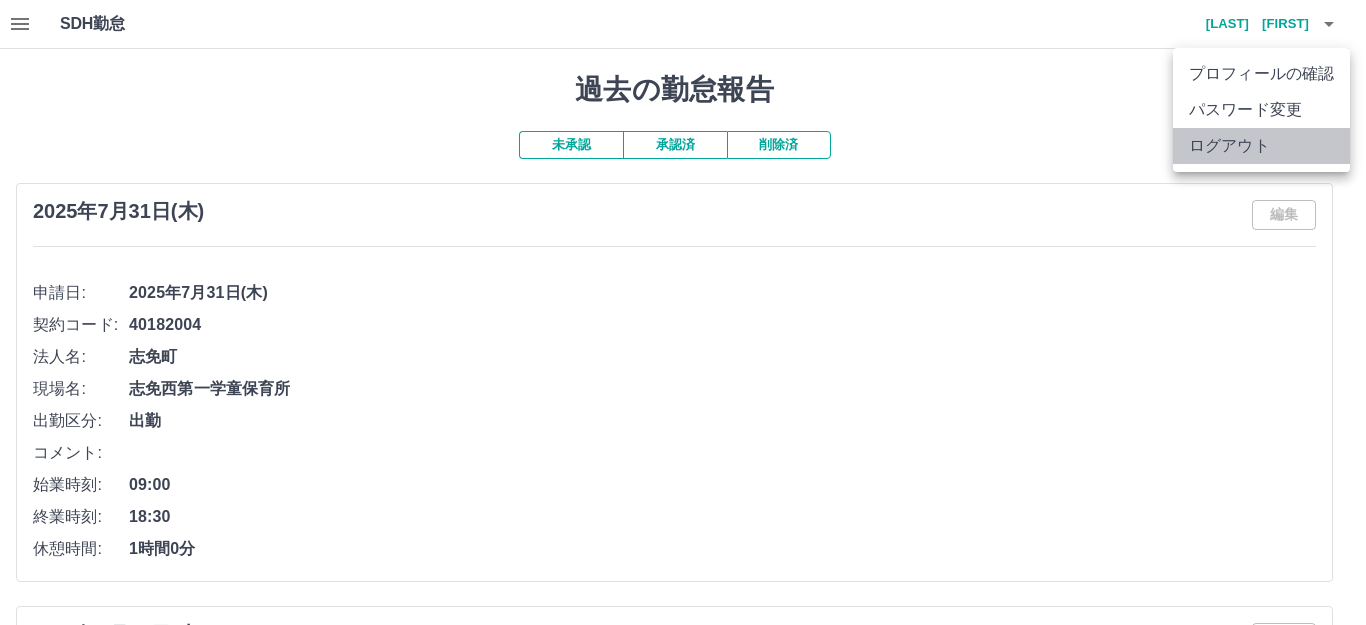 click on "ログアウト" at bounding box center (1261, 146) 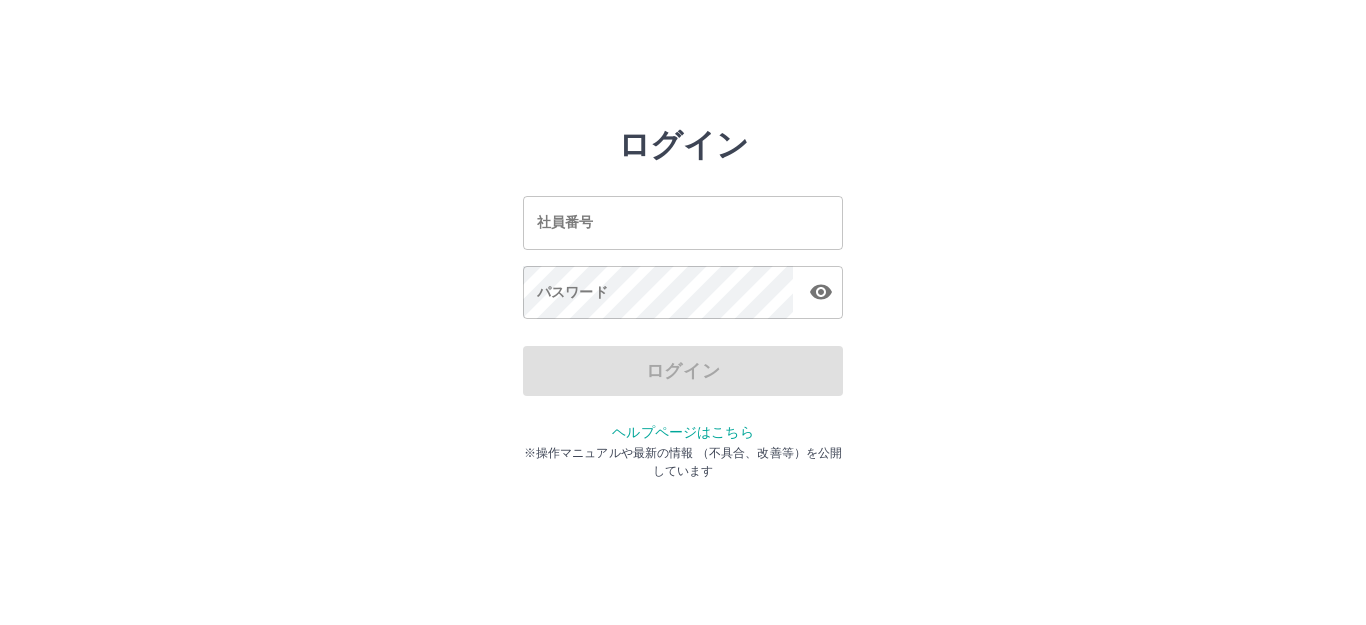 scroll, scrollTop: 0, scrollLeft: 0, axis: both 